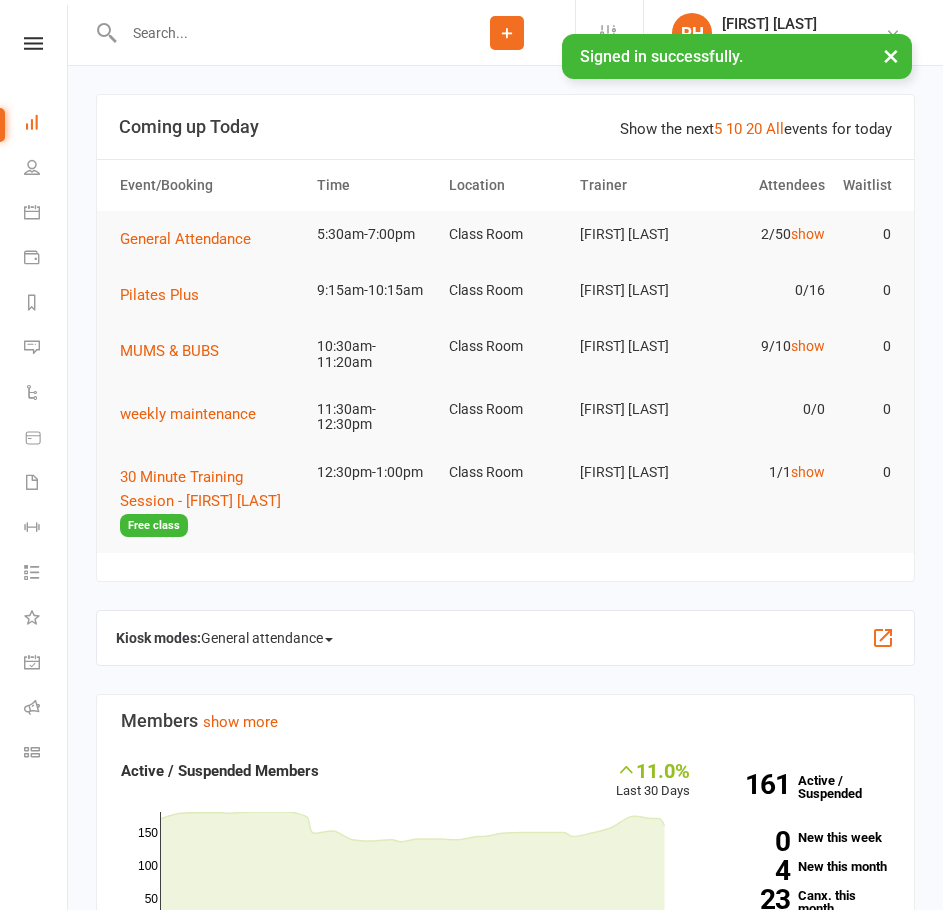 scroll, scrollTop: 0, scrollLeft: 0, axis: both 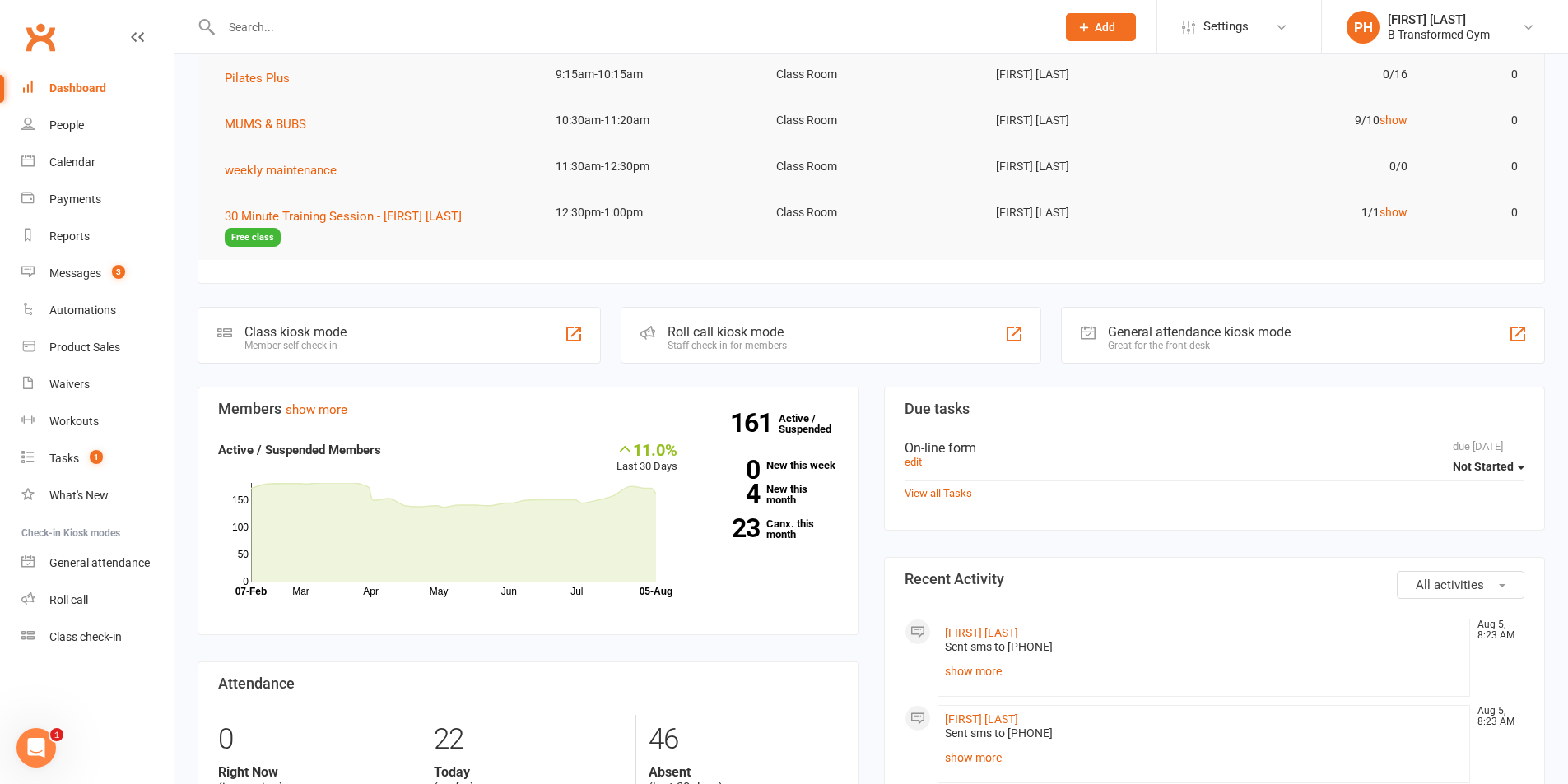 drag, startPoint x: 34, startPoint y: 694, endPoint x: -1, endPoint y: 689, distance: 35.355339 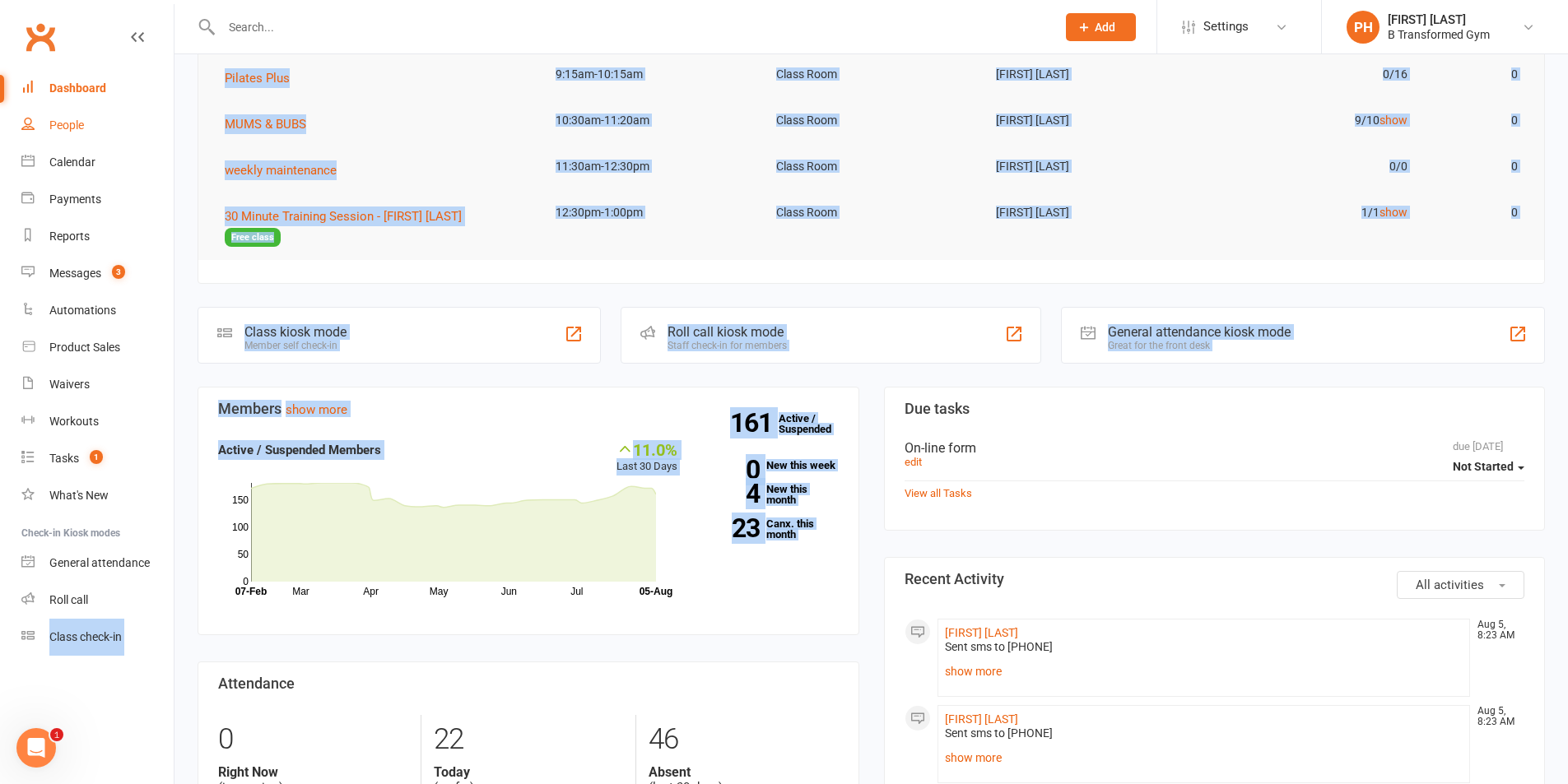 click on "People" at bounding box center (67, 125) 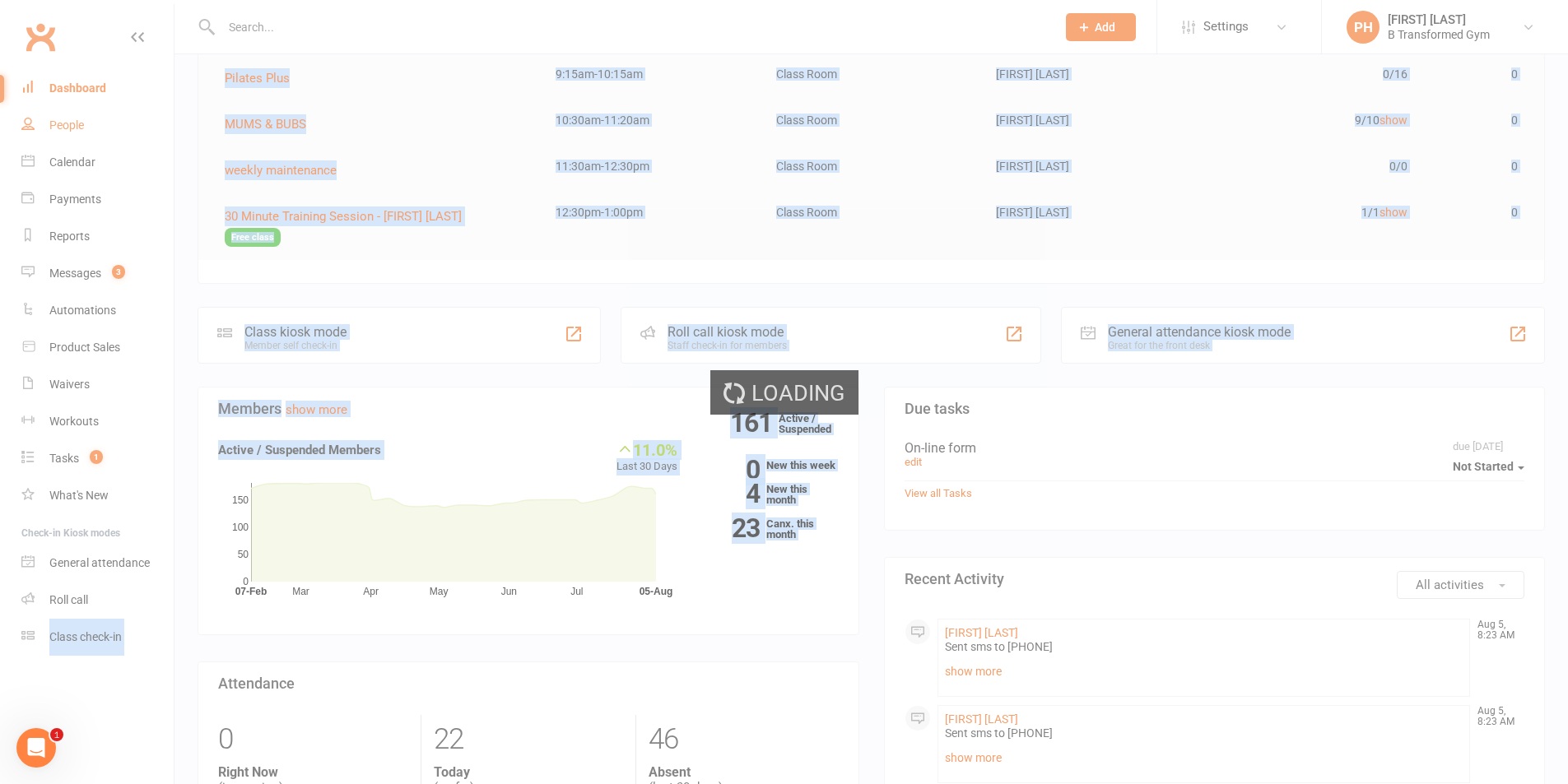 select on "50" 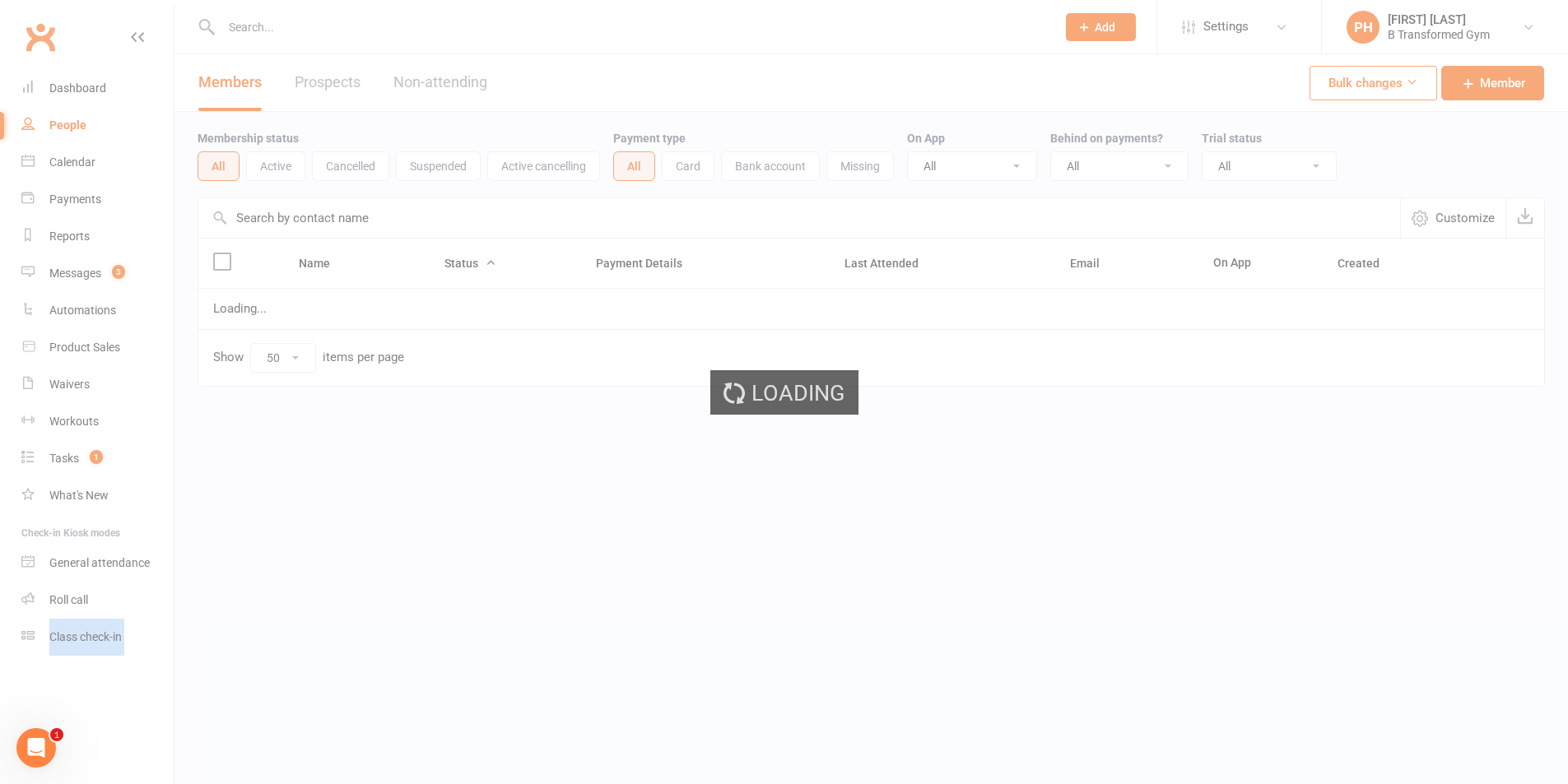 scroll, scrollTop: 0, scrollLeft: 0, axis: both 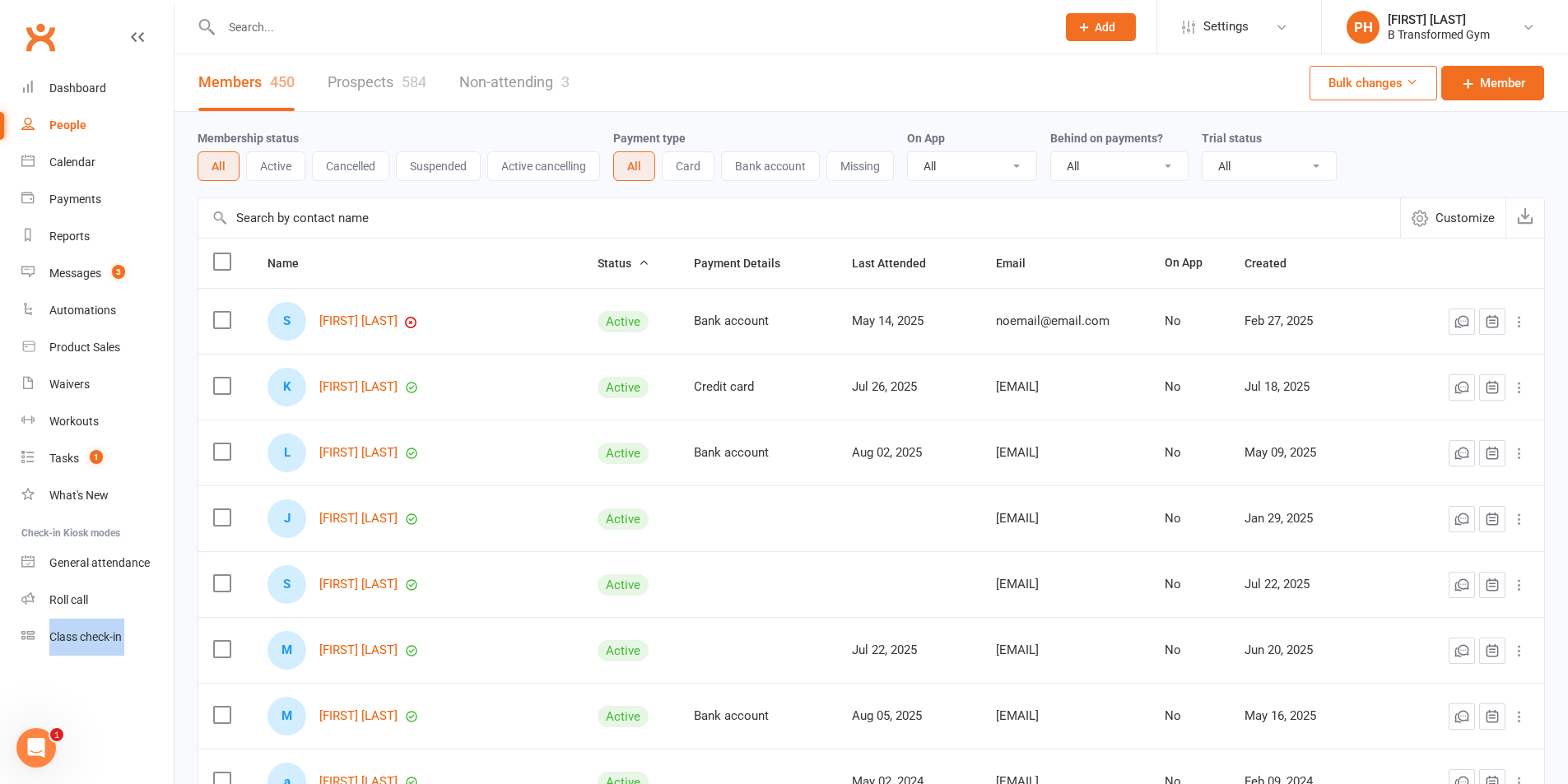 click on "Members 450 Prospects 584 Non-attending 3 Bulk changes     Member" at bounding box center (871, 83) 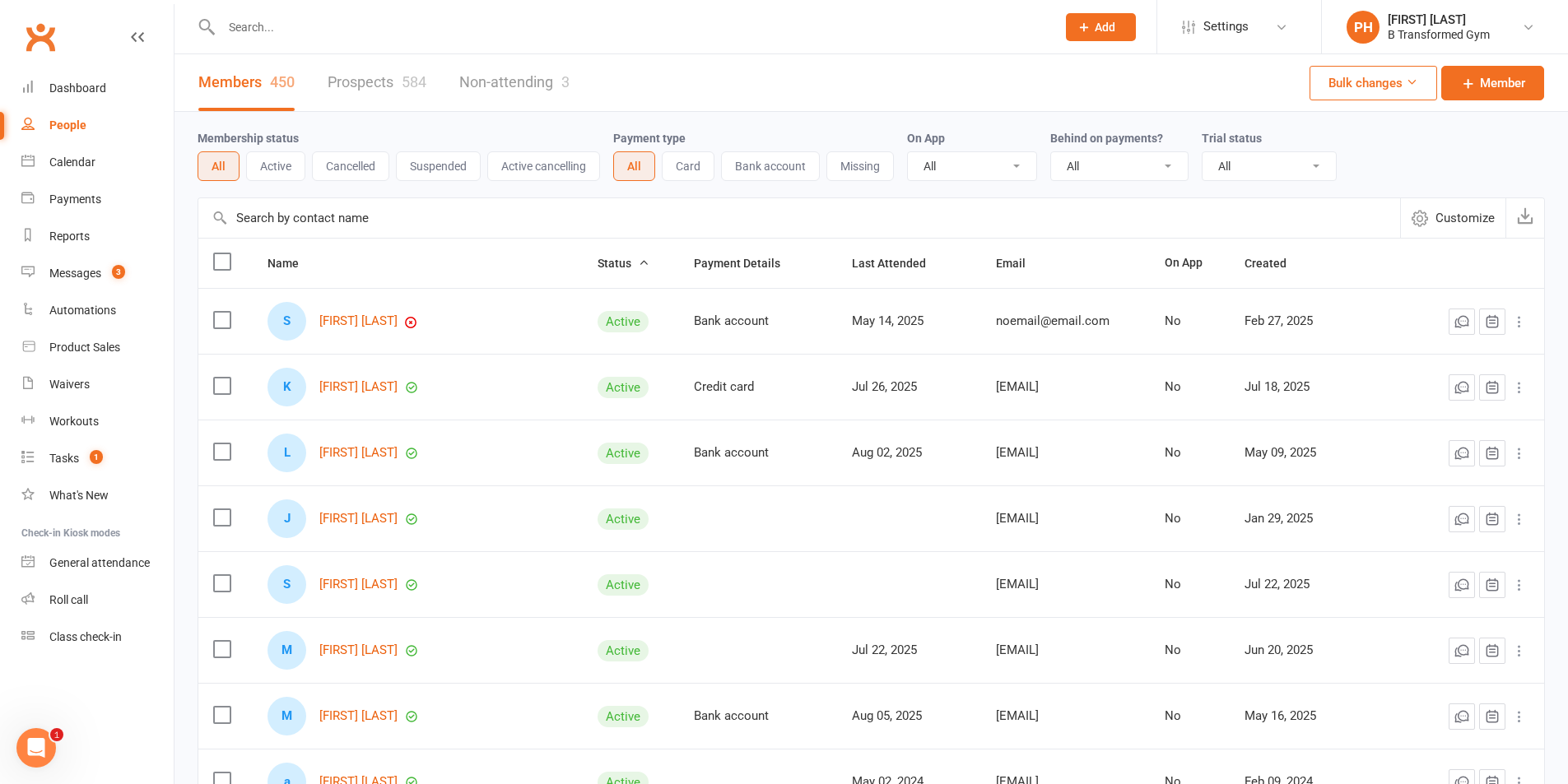 click at bounding box center [799, 218] 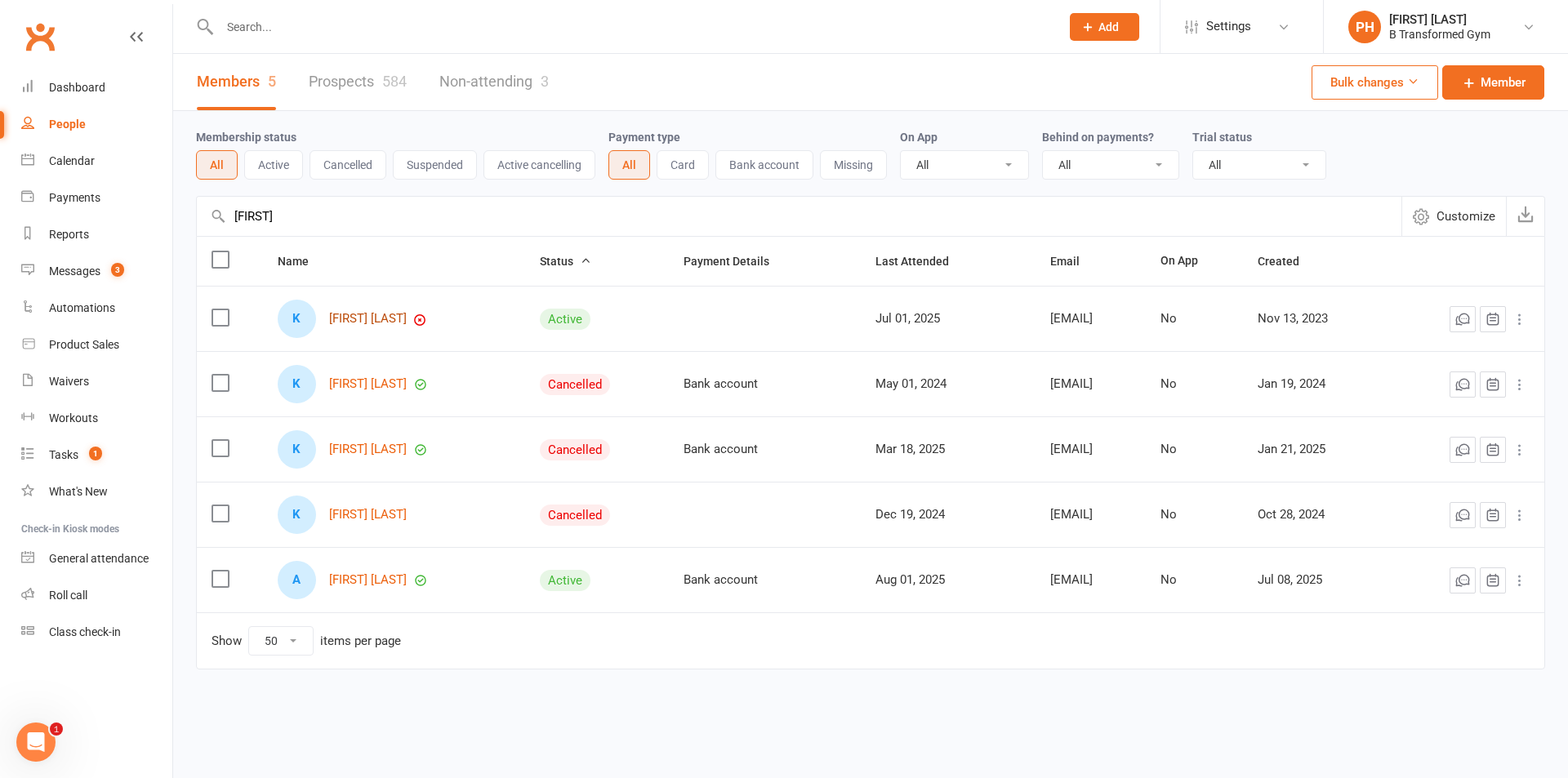type on "[FIRST]" 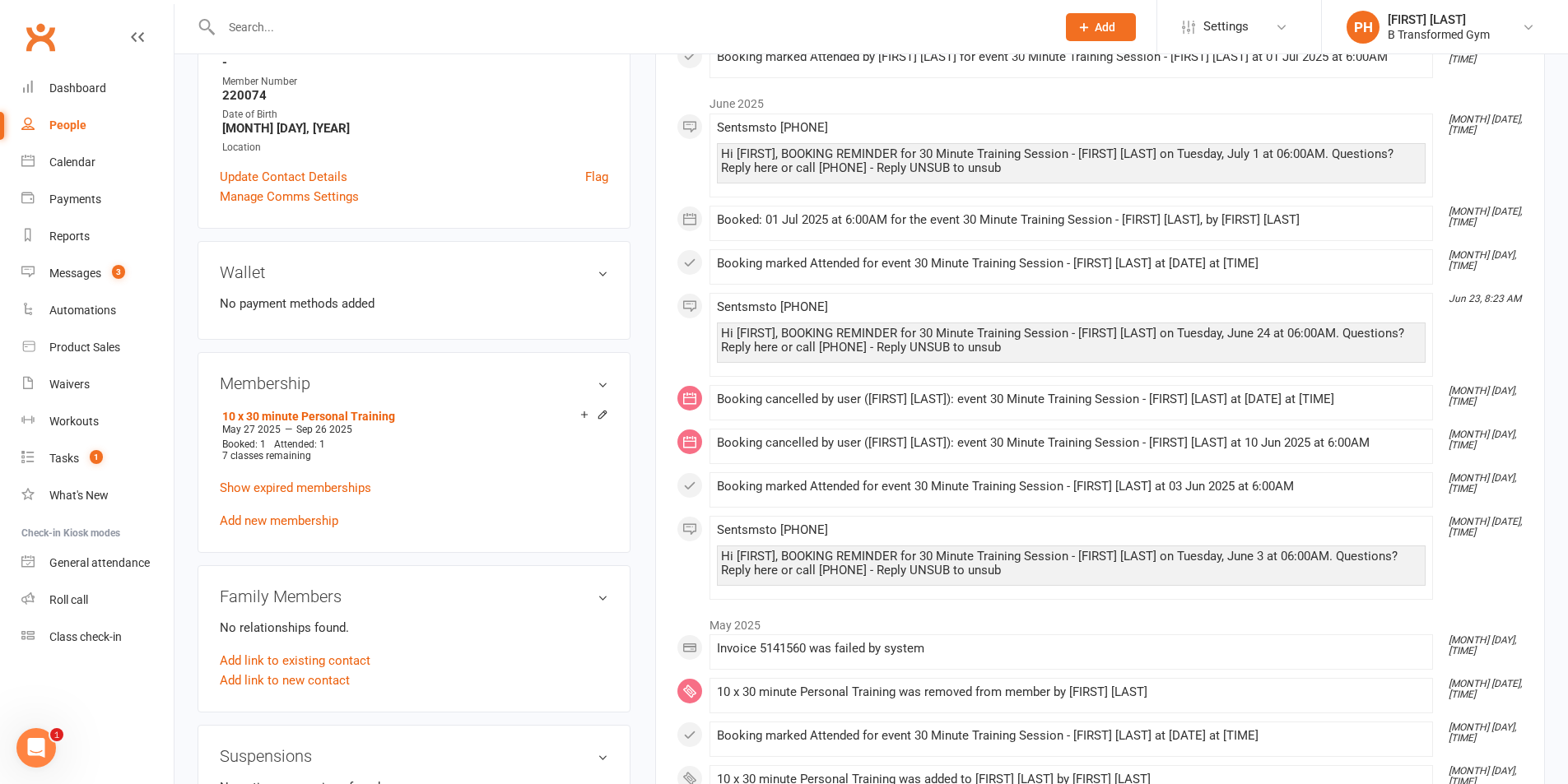 scroll, scrollTop: 329, scrollLeft: 0, axis: vertical 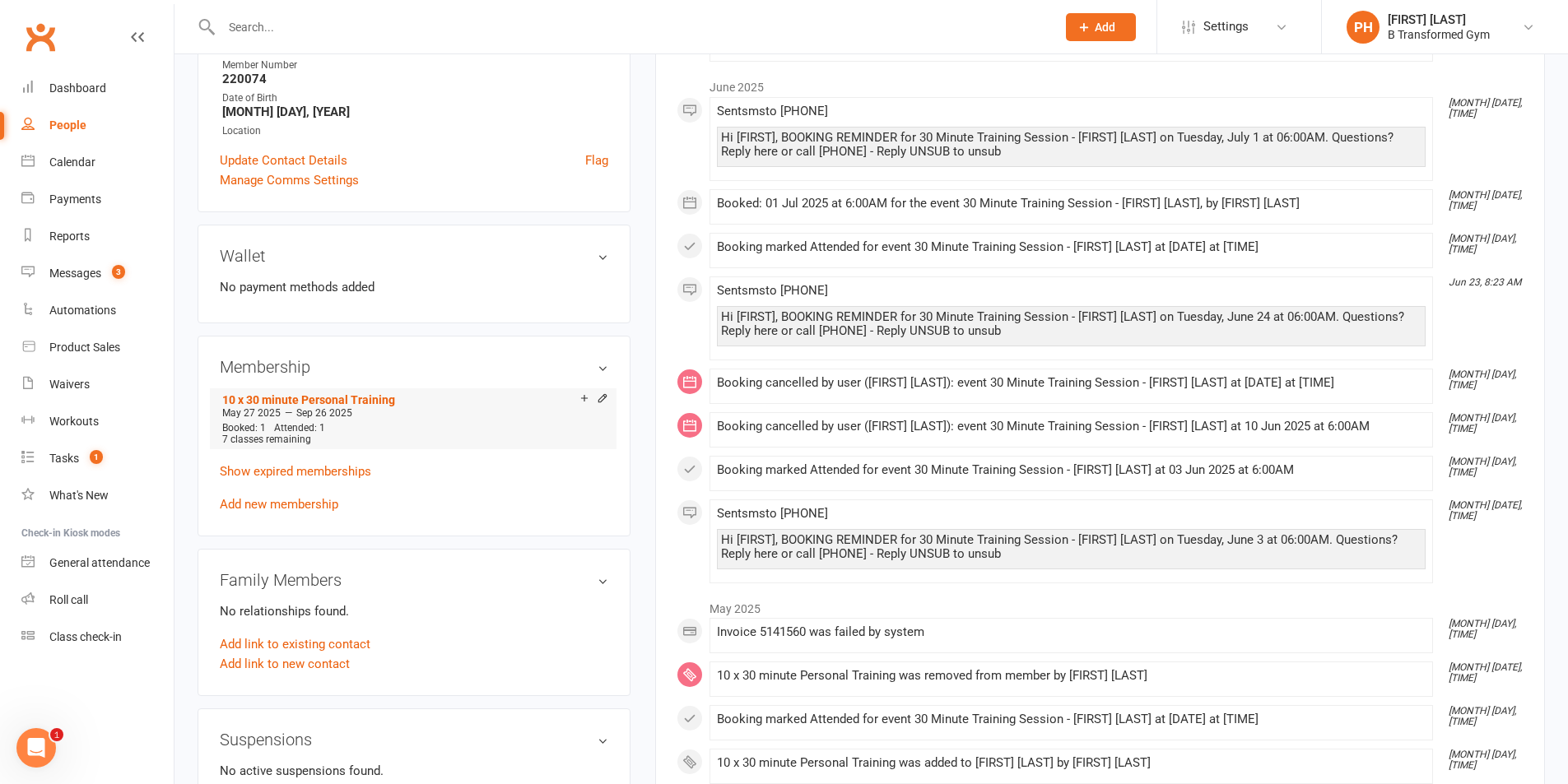 click on "Booked: 1 Attended: 1 7 classes remaining" at bounding box center (413, 434) 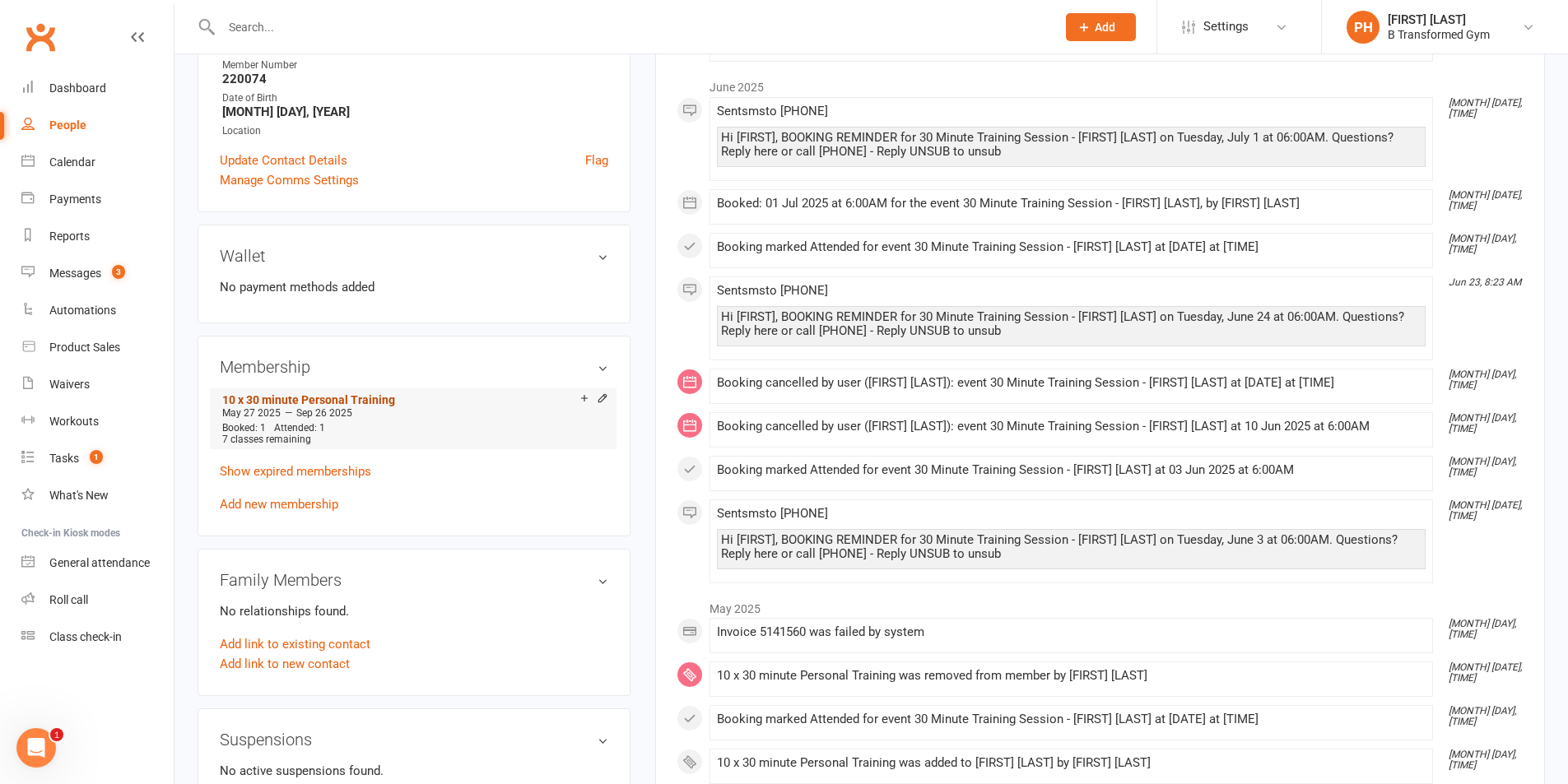 click on "10 x 30 minute Personal Training" at bounding box center [309, 400] 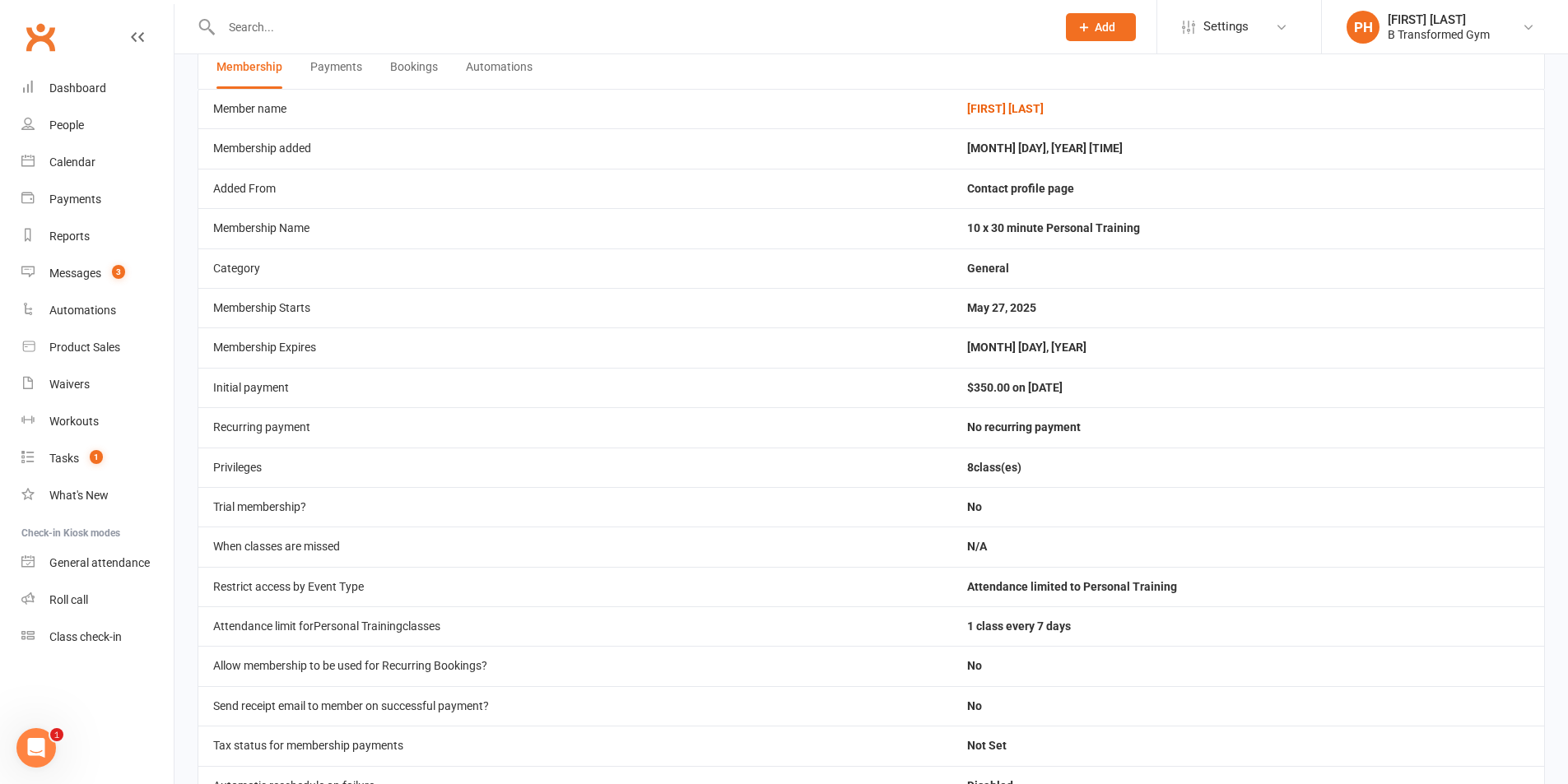 scroll, scrollTop: 165, scrollLeft: 0, axis: vertical 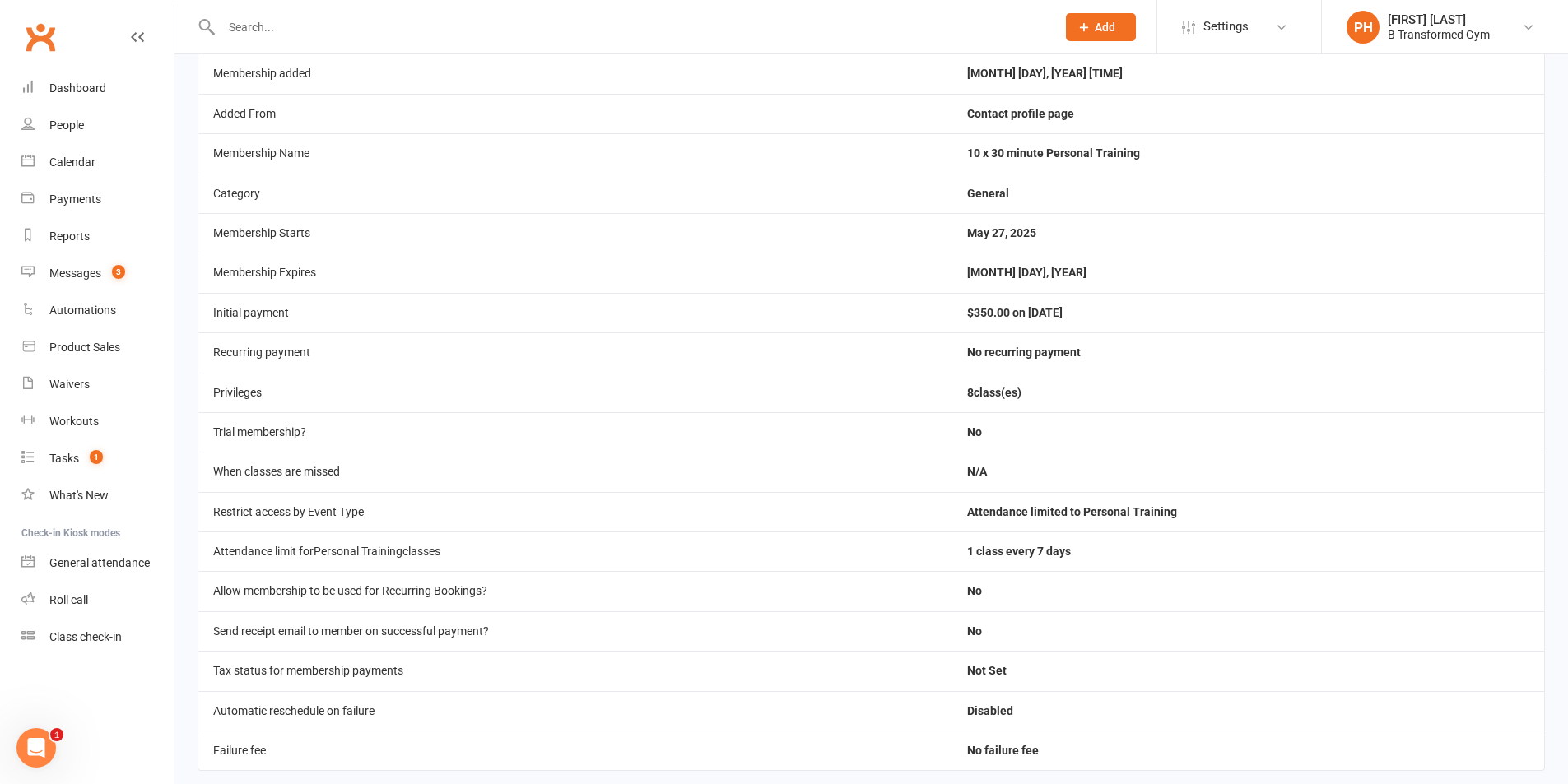 click at bounding box center (137, 37) 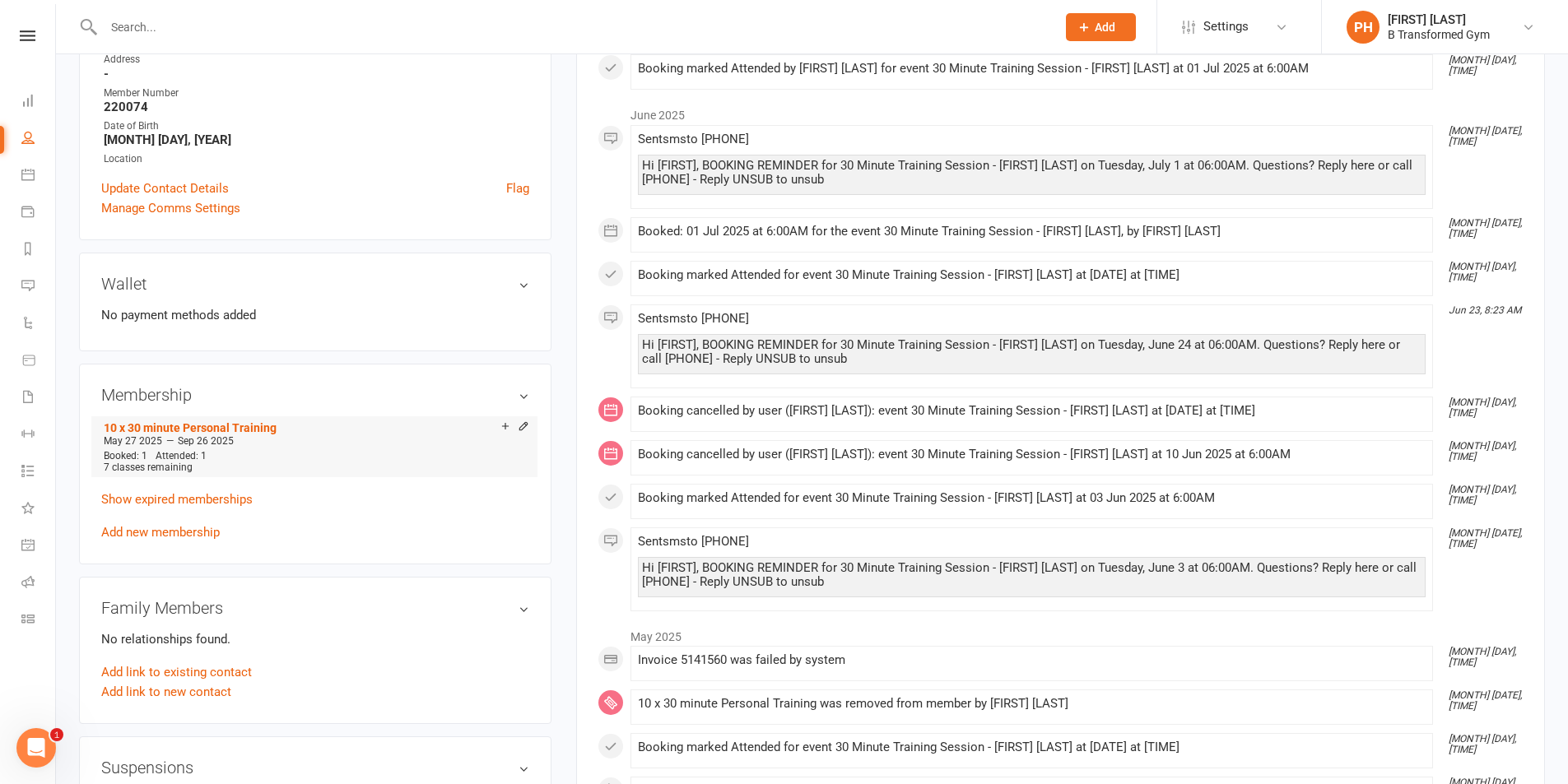 scroll, scrollTop: 329, scrollLeft: 0, axis: vertical 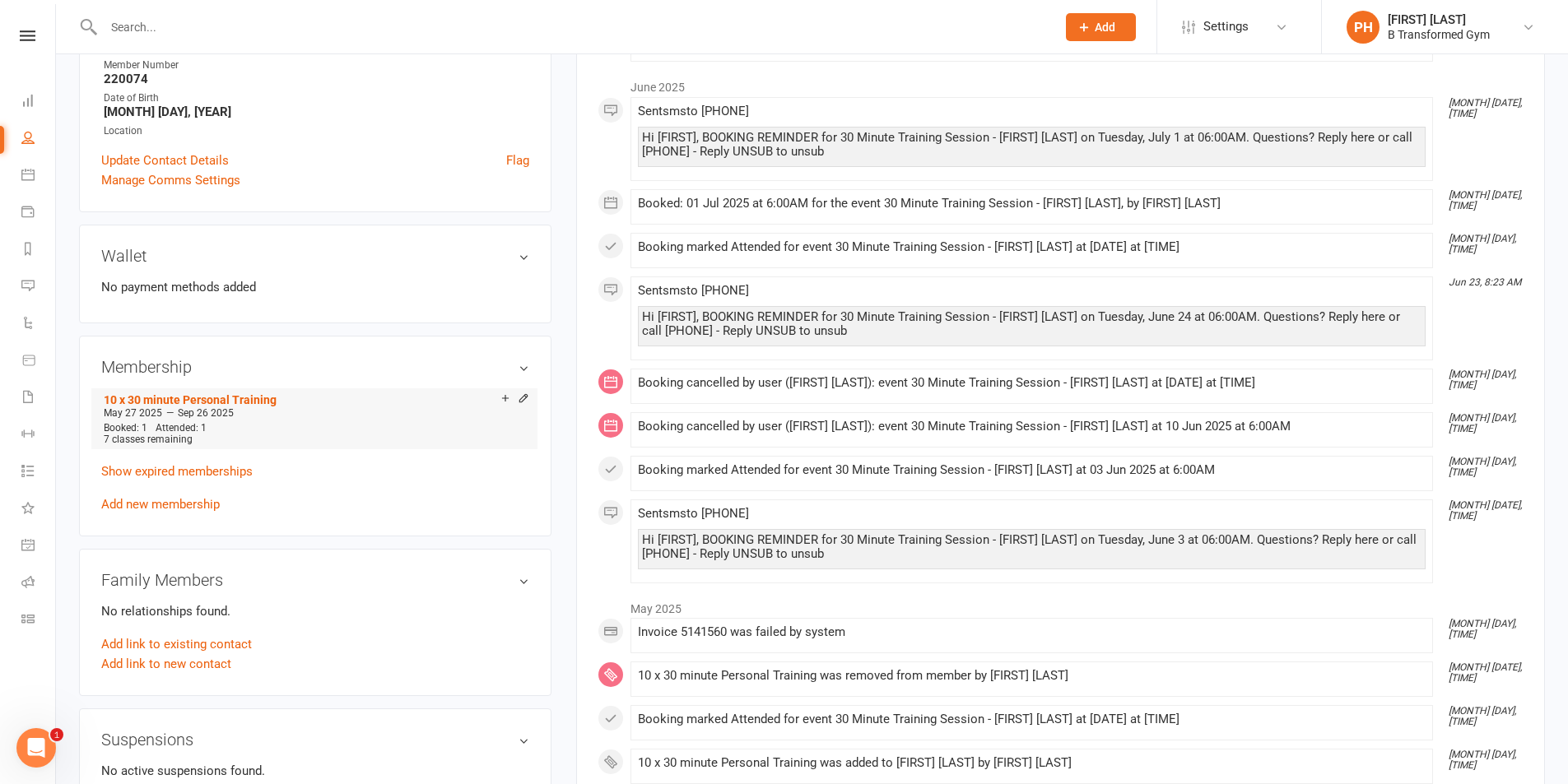 click on "Attended: 1" at bounding box center [181, 428] 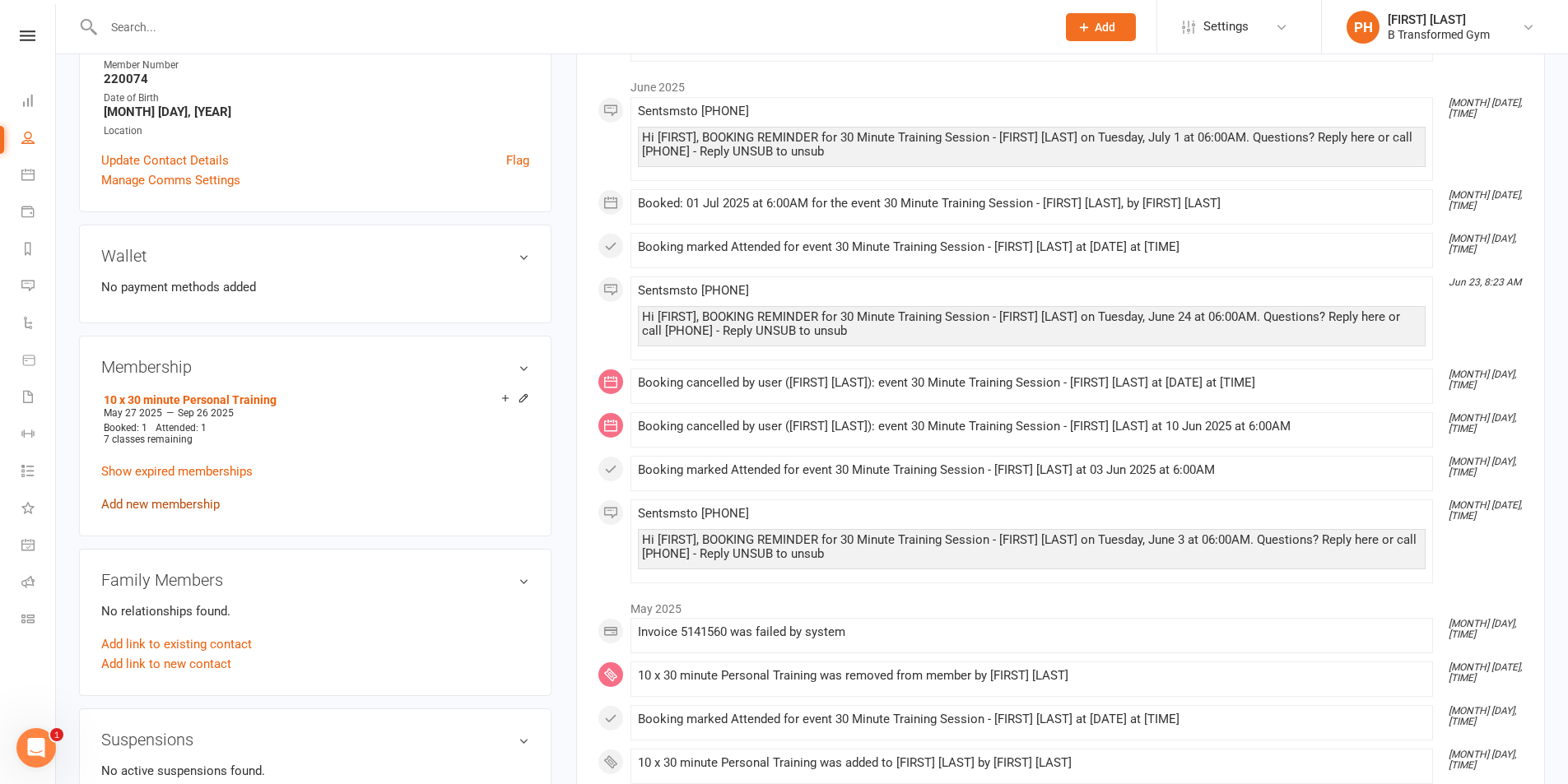 click on "Add new membership" at bounding box center (161, 504) 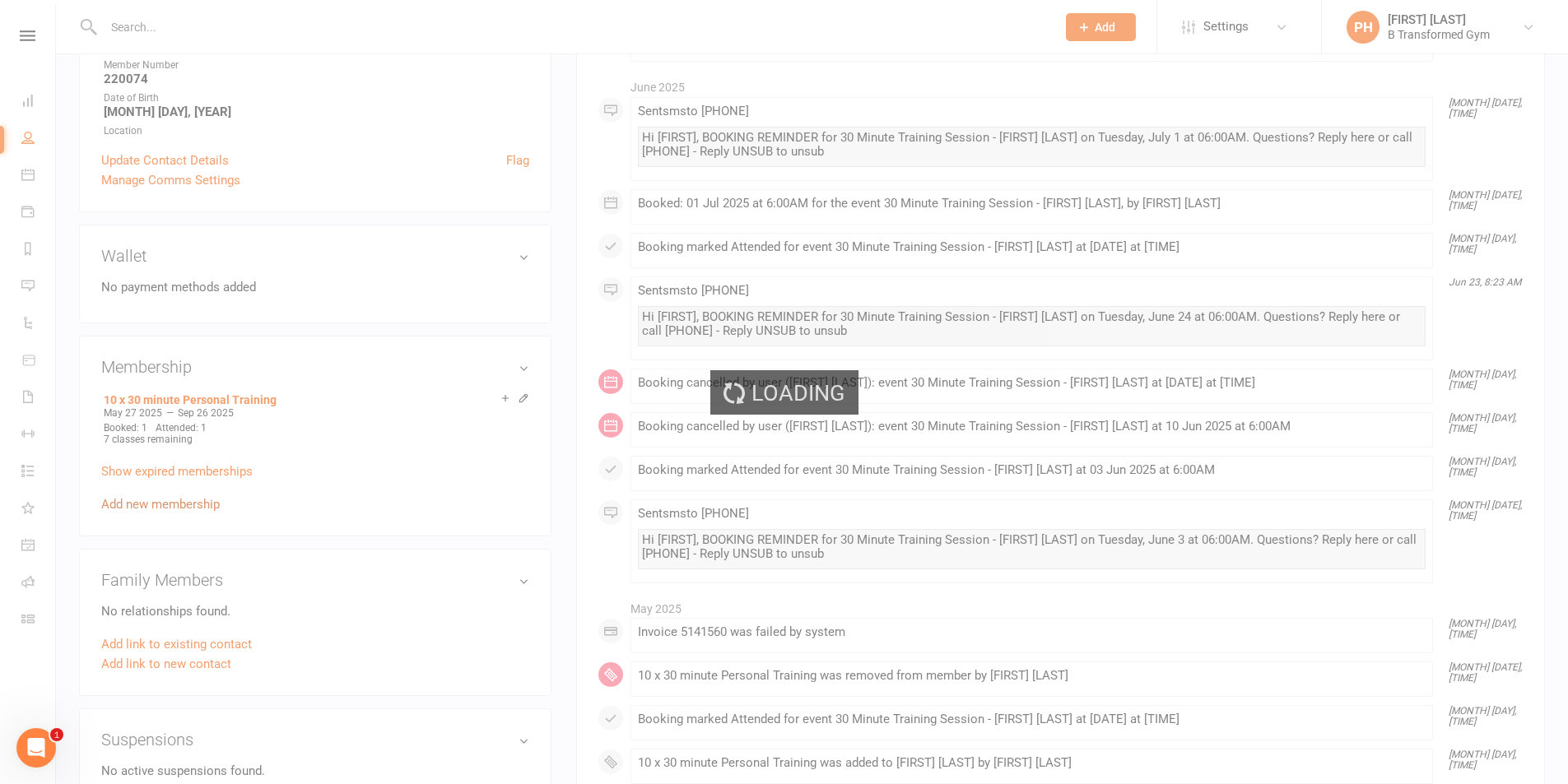 scroll, scrollTop: 0, scrollLeft: 0, axis: both 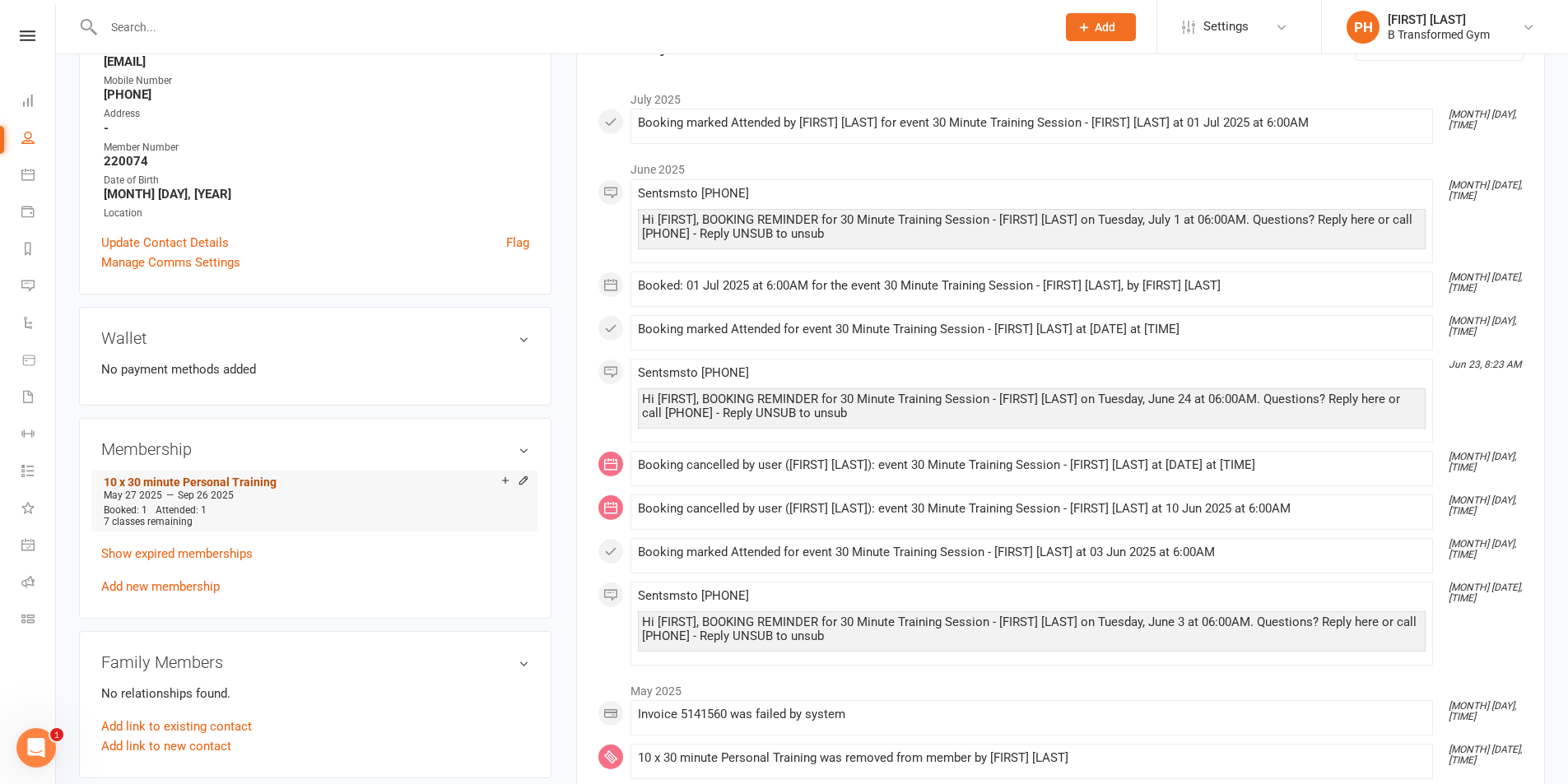 click on "10 x 30 minute Personal Training" at bounding box center (190, 482) 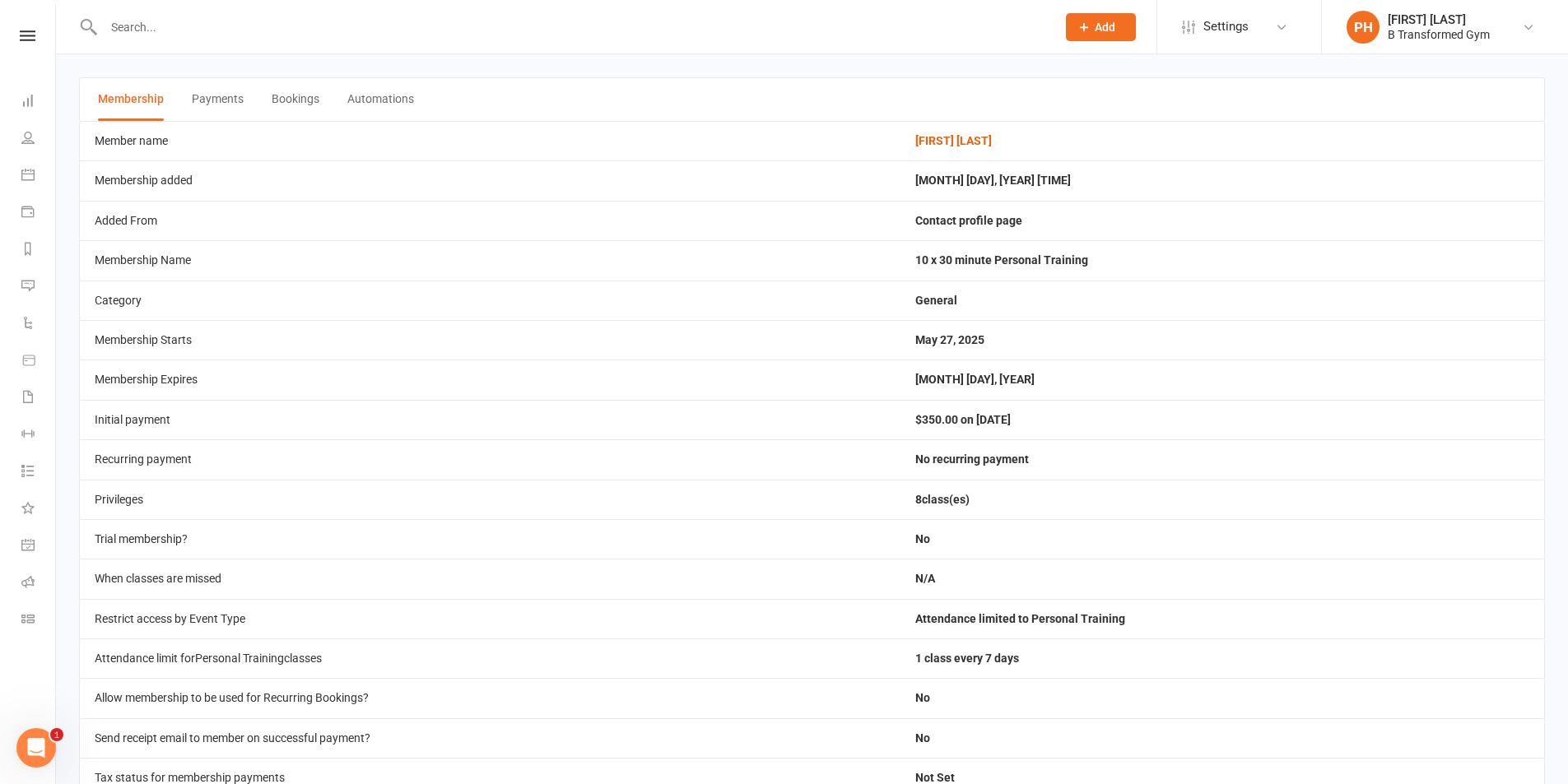 scroll, scrollTop: 82, scrollLeft: 0, axis: vertical 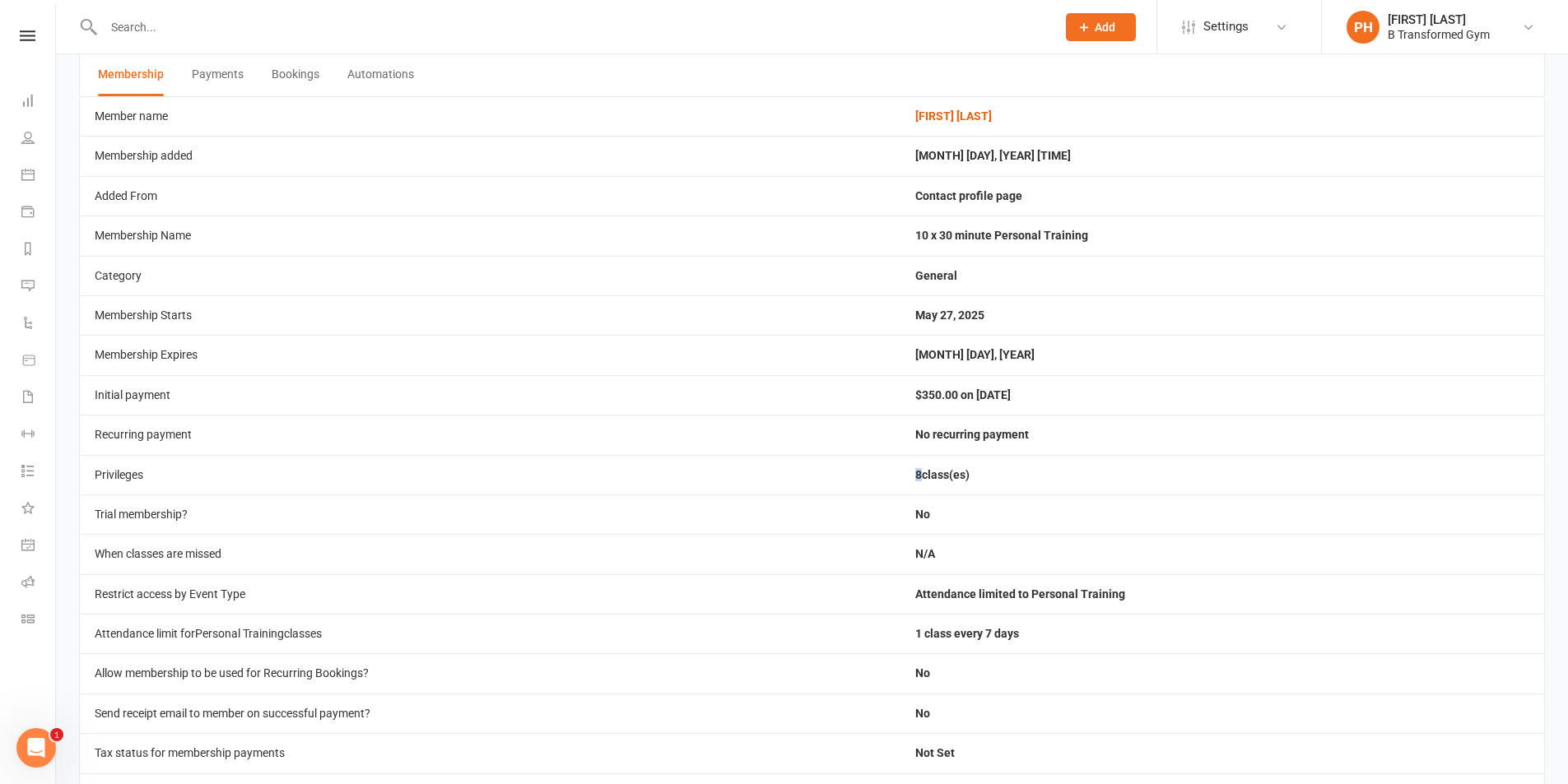drag, startPoint x: 936, startPoint y: 475, endPoint x: 926, endPoint y: 474, distance: 10.0498756 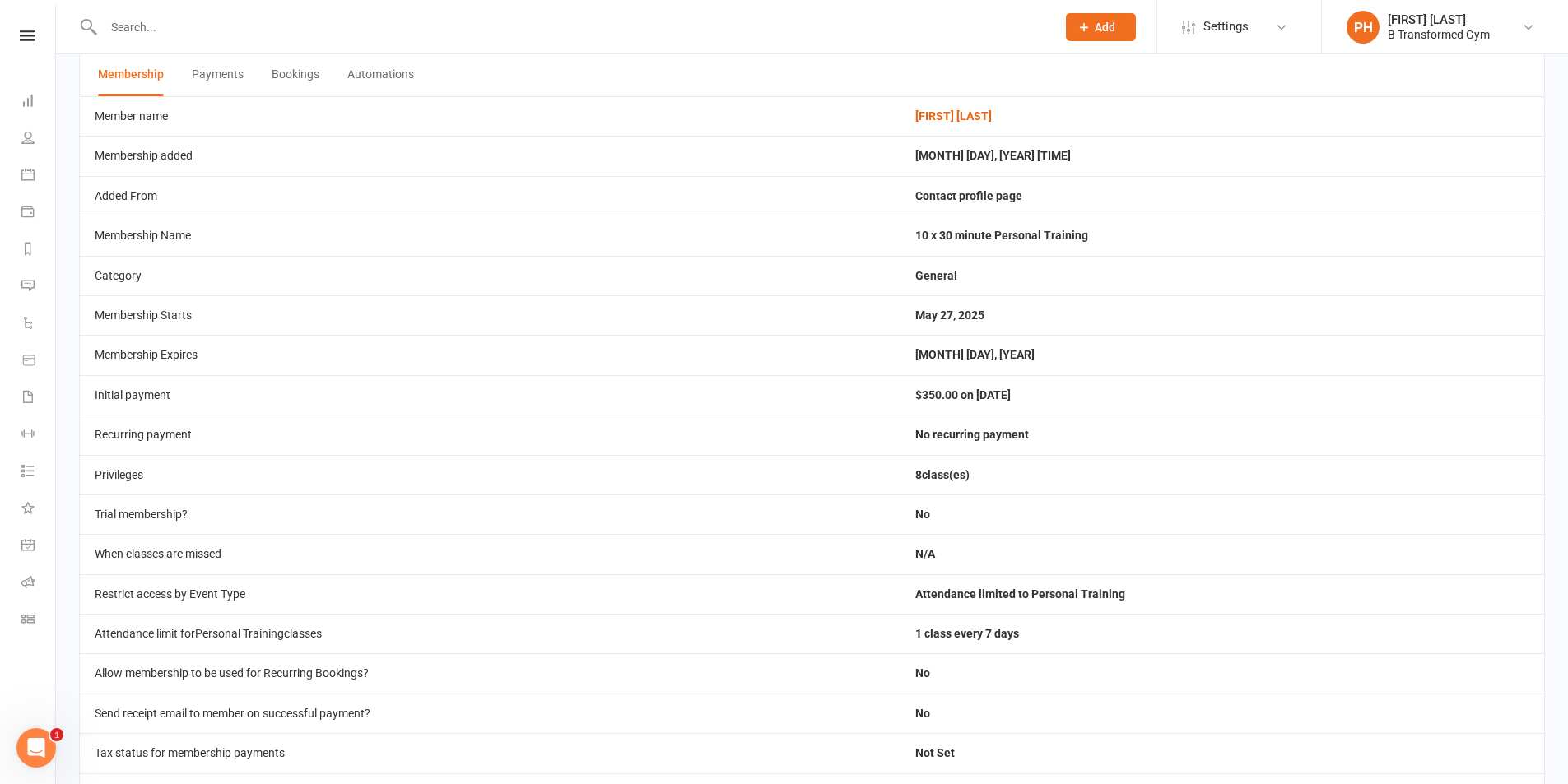 click on "8  class(es)" at bounding box center [1222, 475] 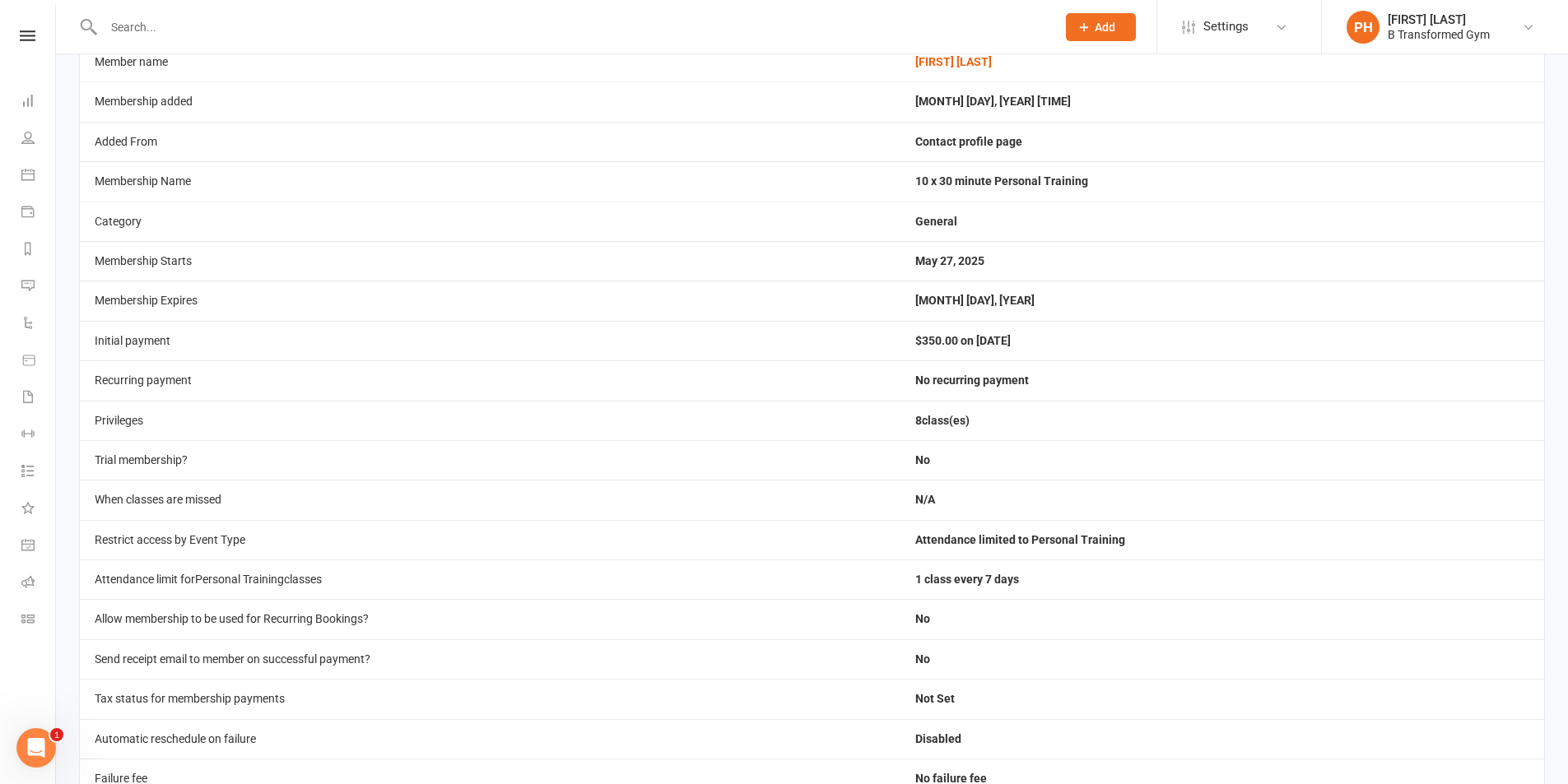 scroll, scrollTop: 198, scrollLeft: 0, axis: vertical 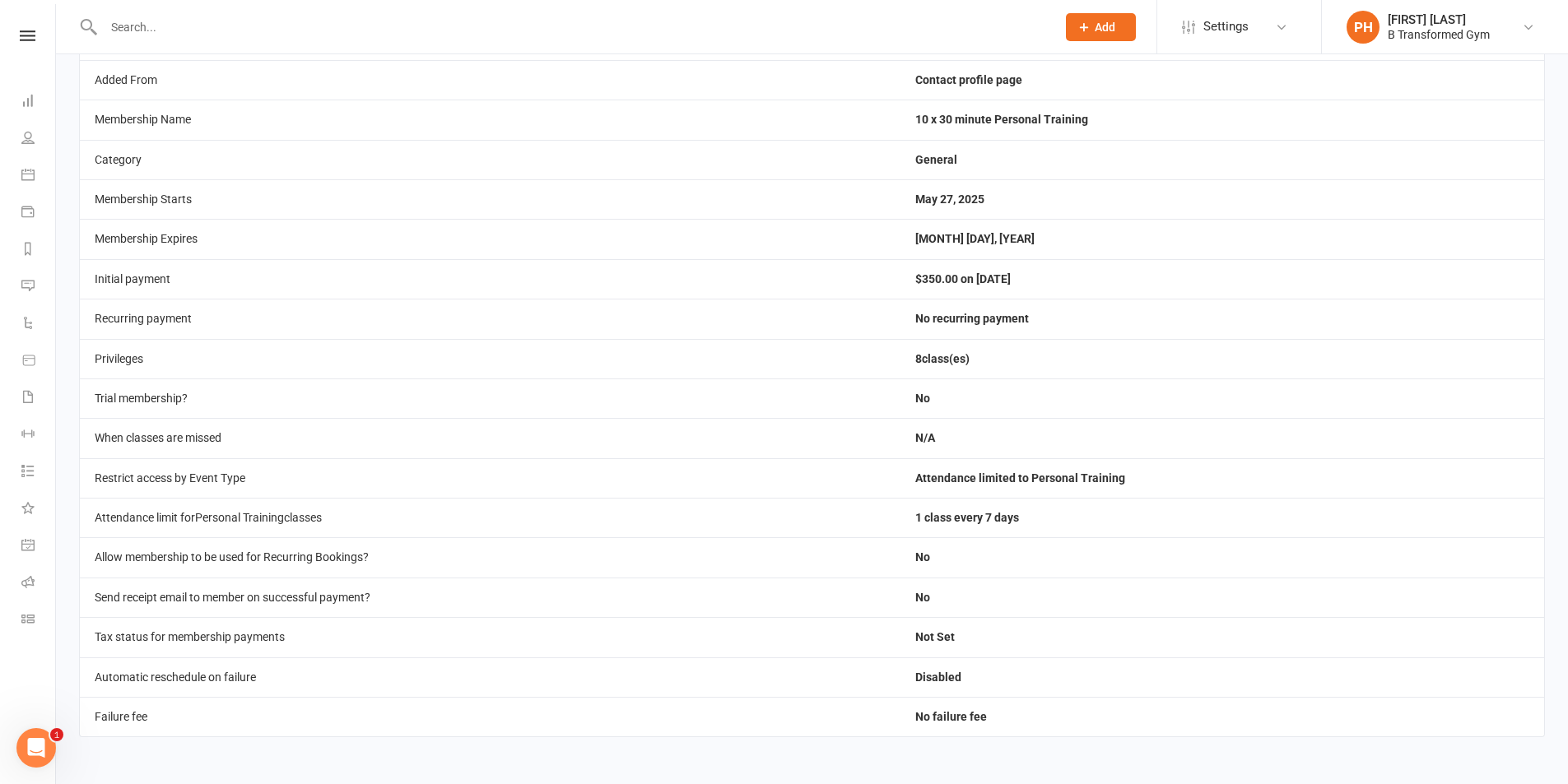 click on "8  class(es)" at bounding box center [1222, 359] 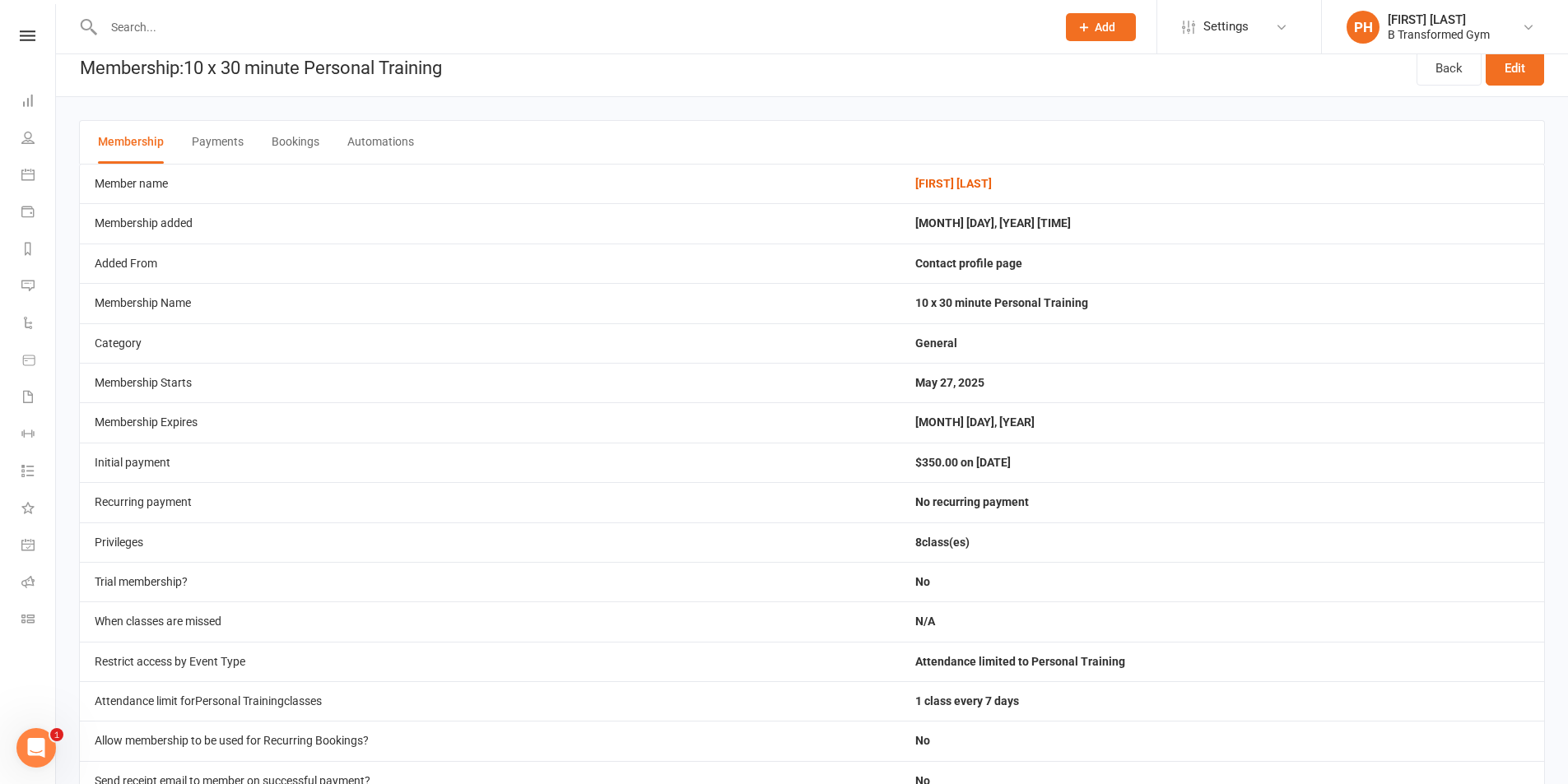 scroll, scrollTop: 0, scrollLeft: 0, axis: both 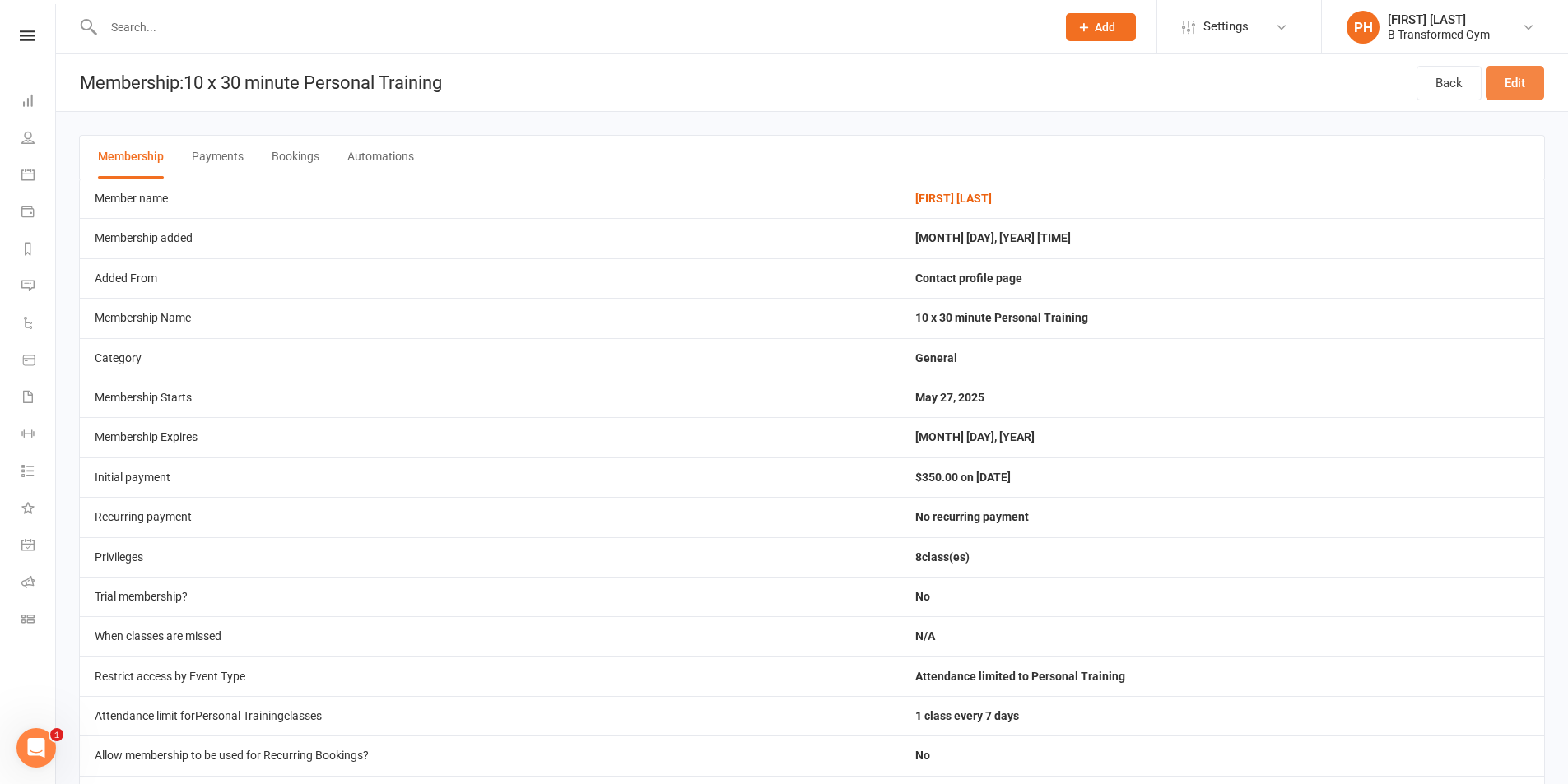 click on "Edit" at bounding box center [1514, 83] 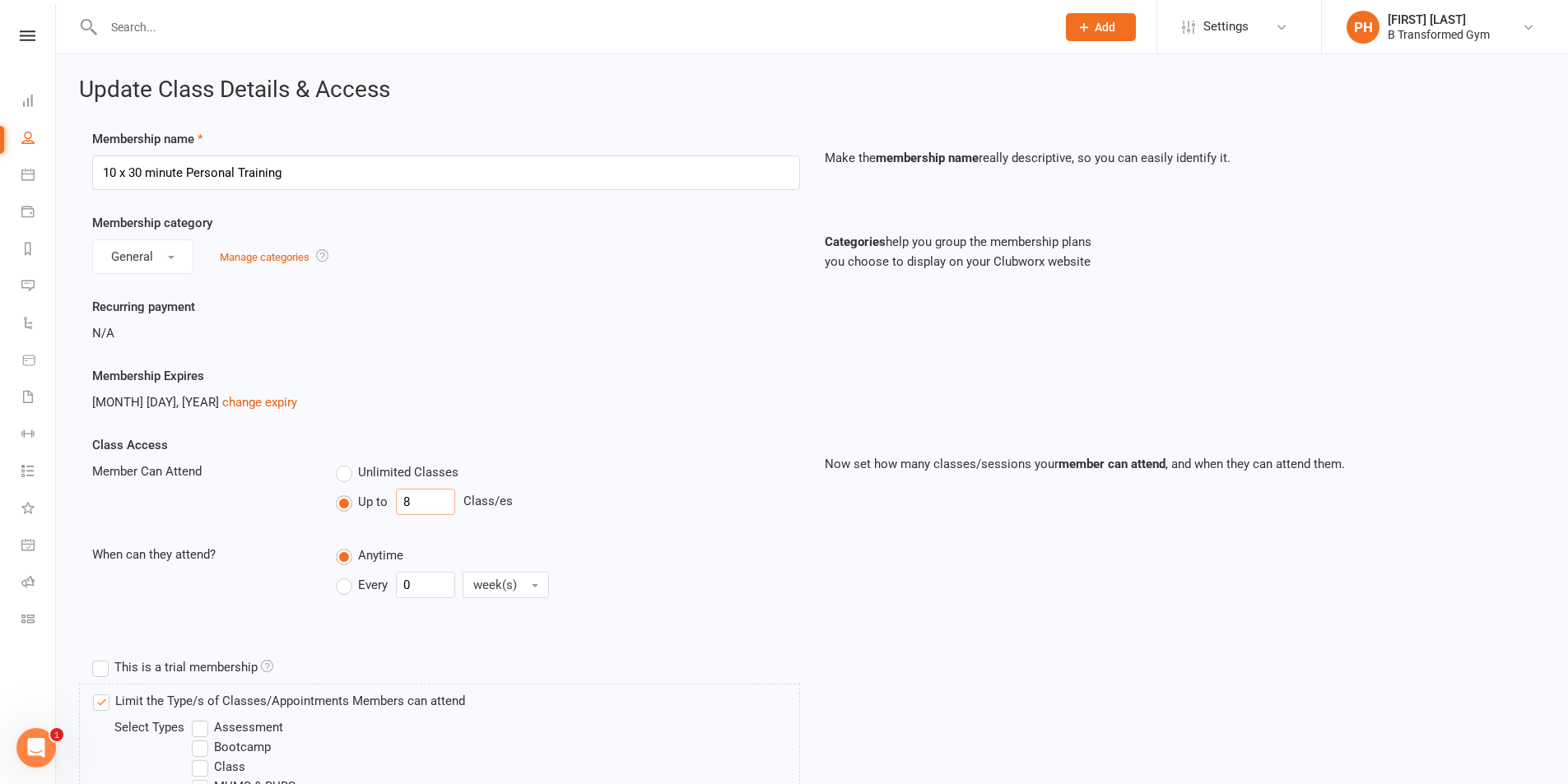 drag, startPoint x: 412, startPoint y: 494, endPoint x: 398, endPoint y: 495, distance: 14.035669 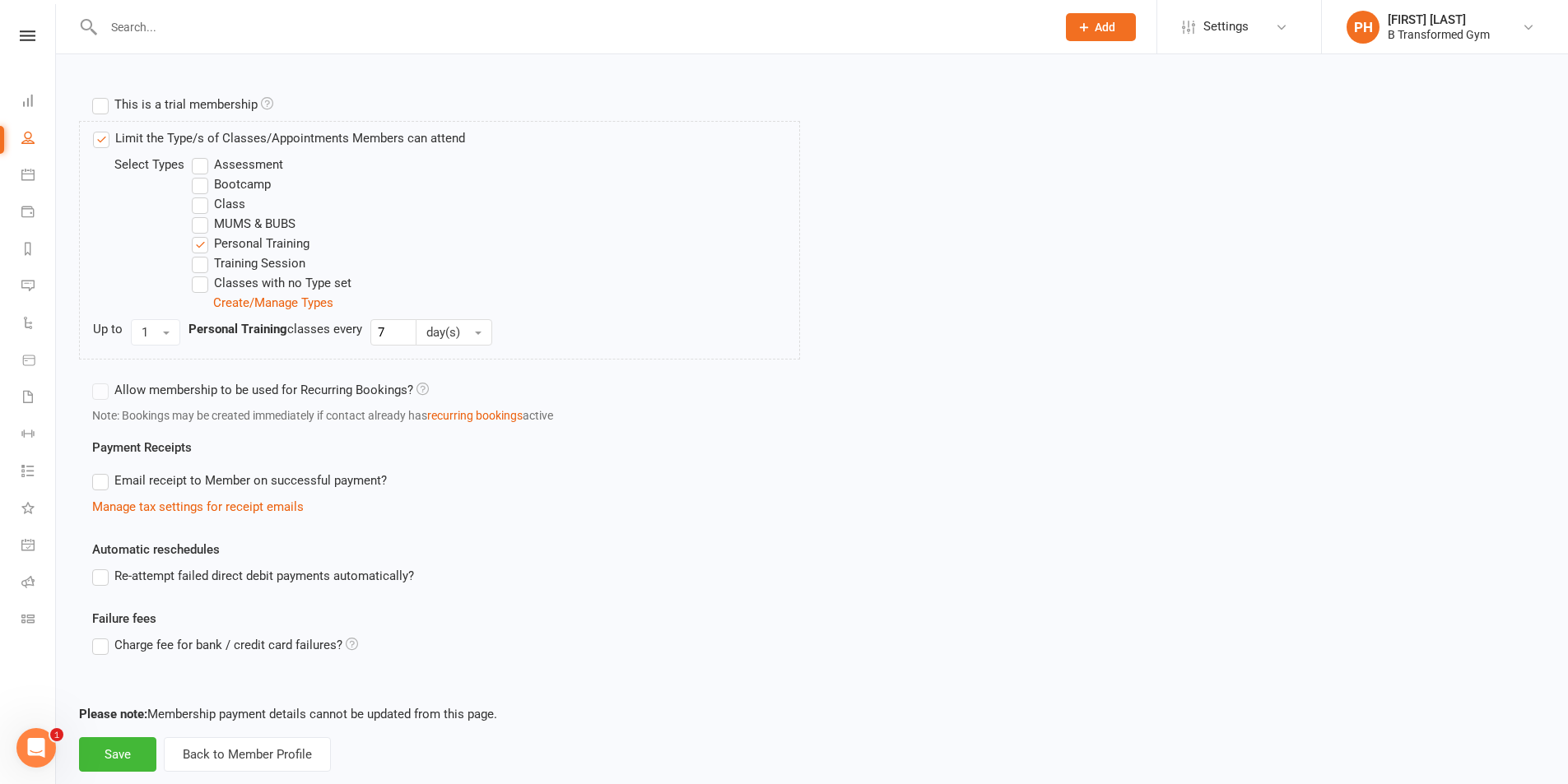 scroll, scrollTop: 597, scrollLeft: 0, axis: vertical 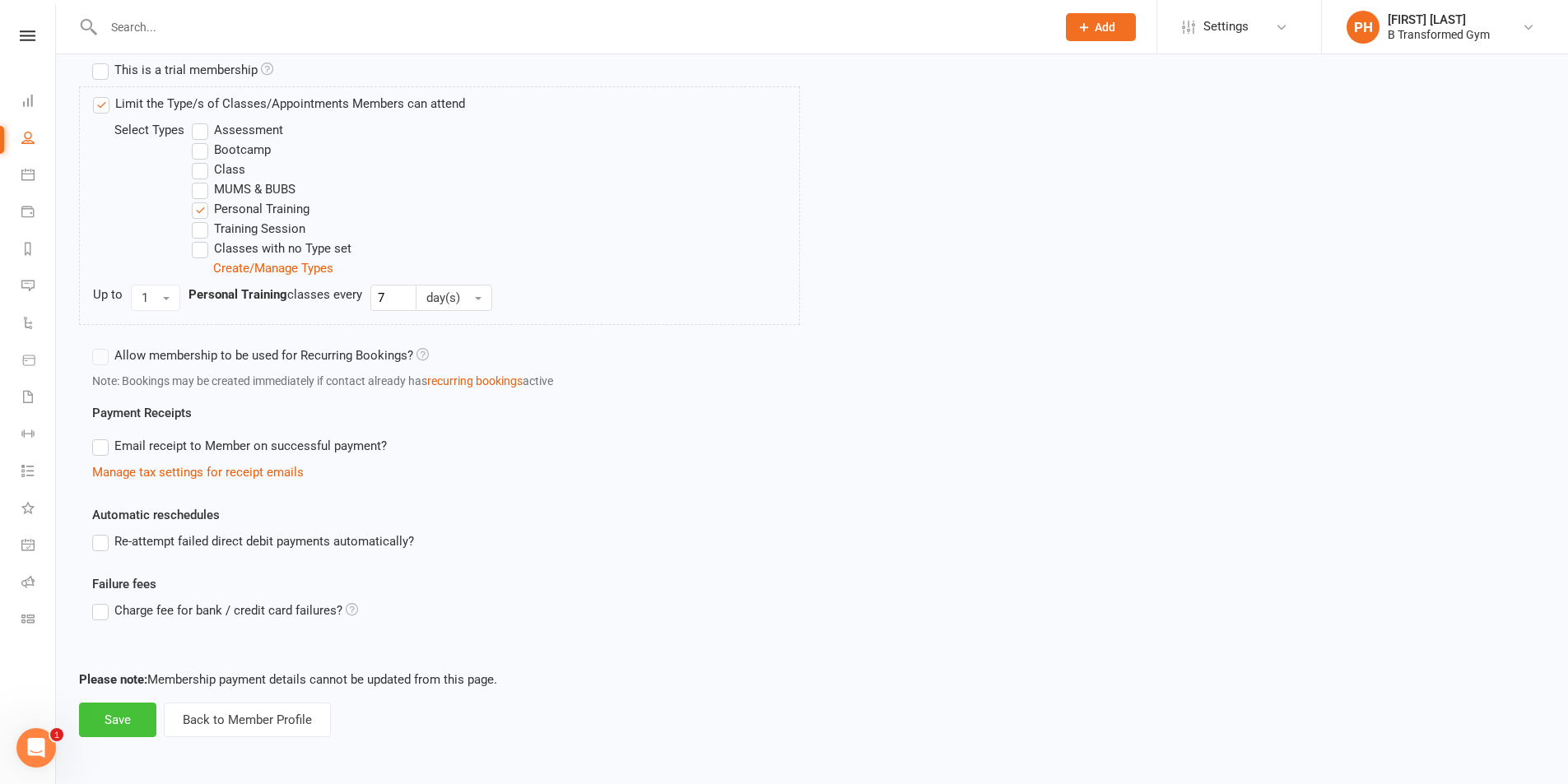 type on "2" 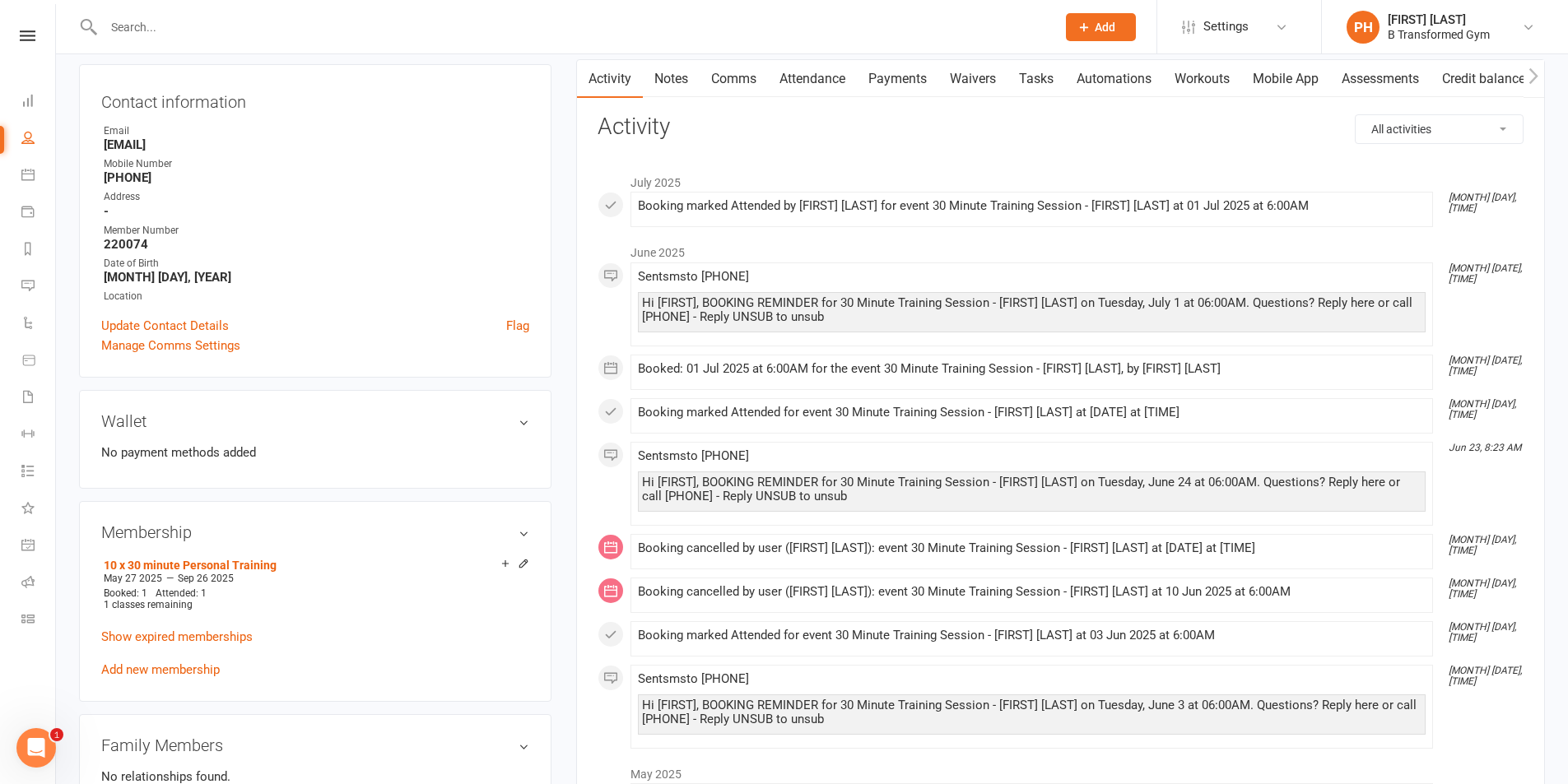scroll, scrollTop: 165, scrollLeft: 0, axis: vertical 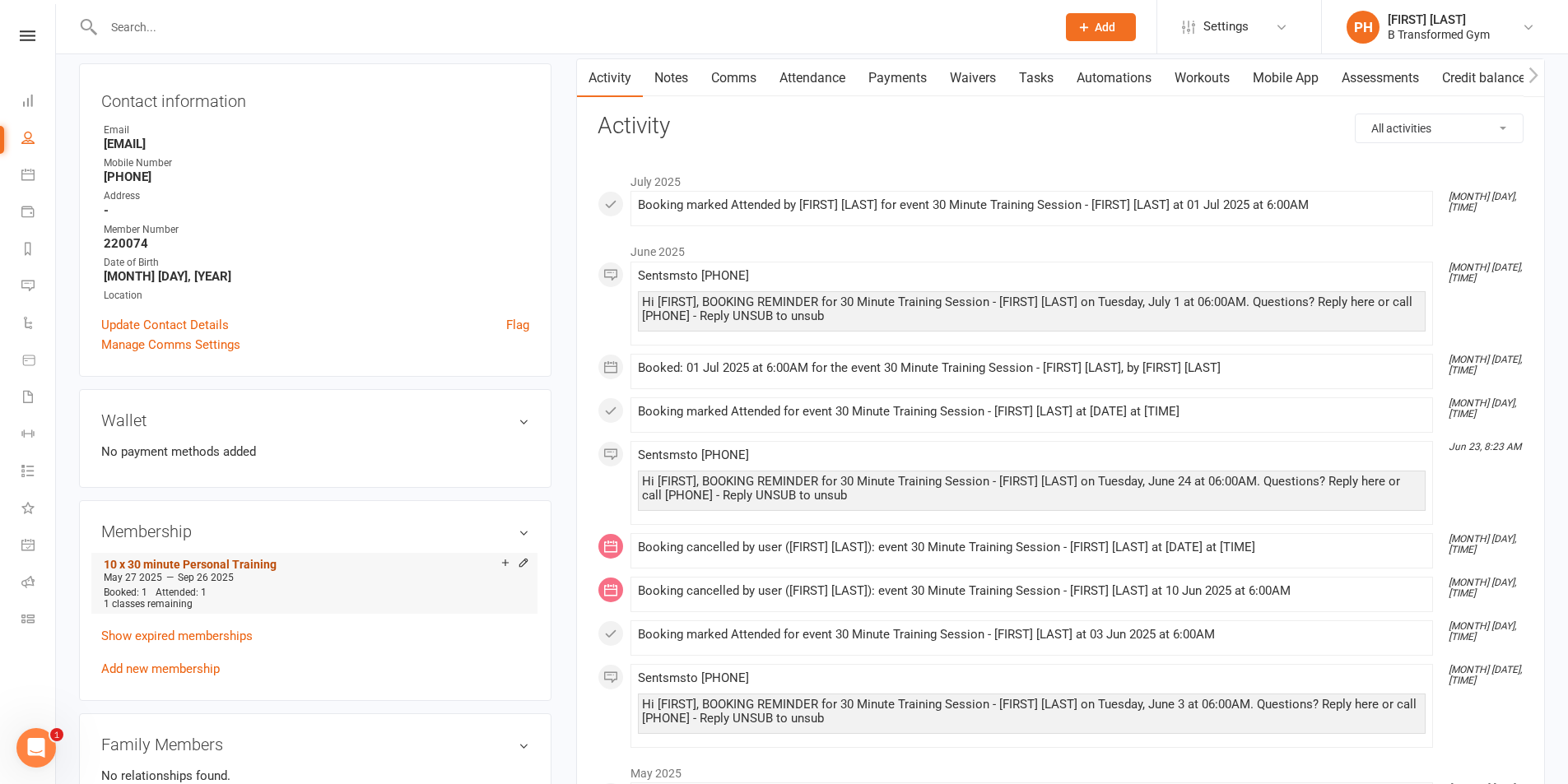 click on "10 x 30 minute Personal Training" at bounding box center [190, 564] 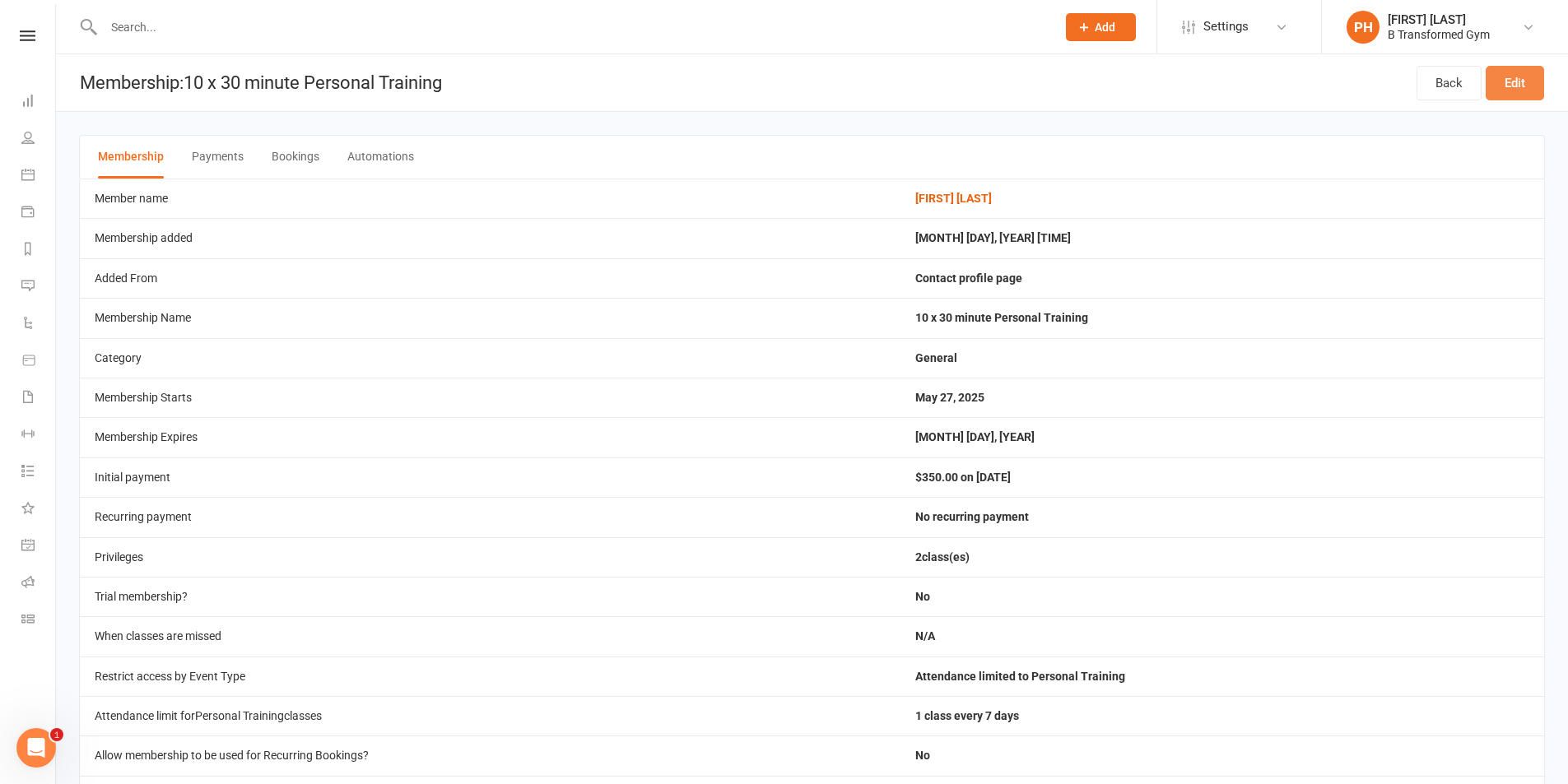 click on "Edit" at bounding box center [1514, 83] 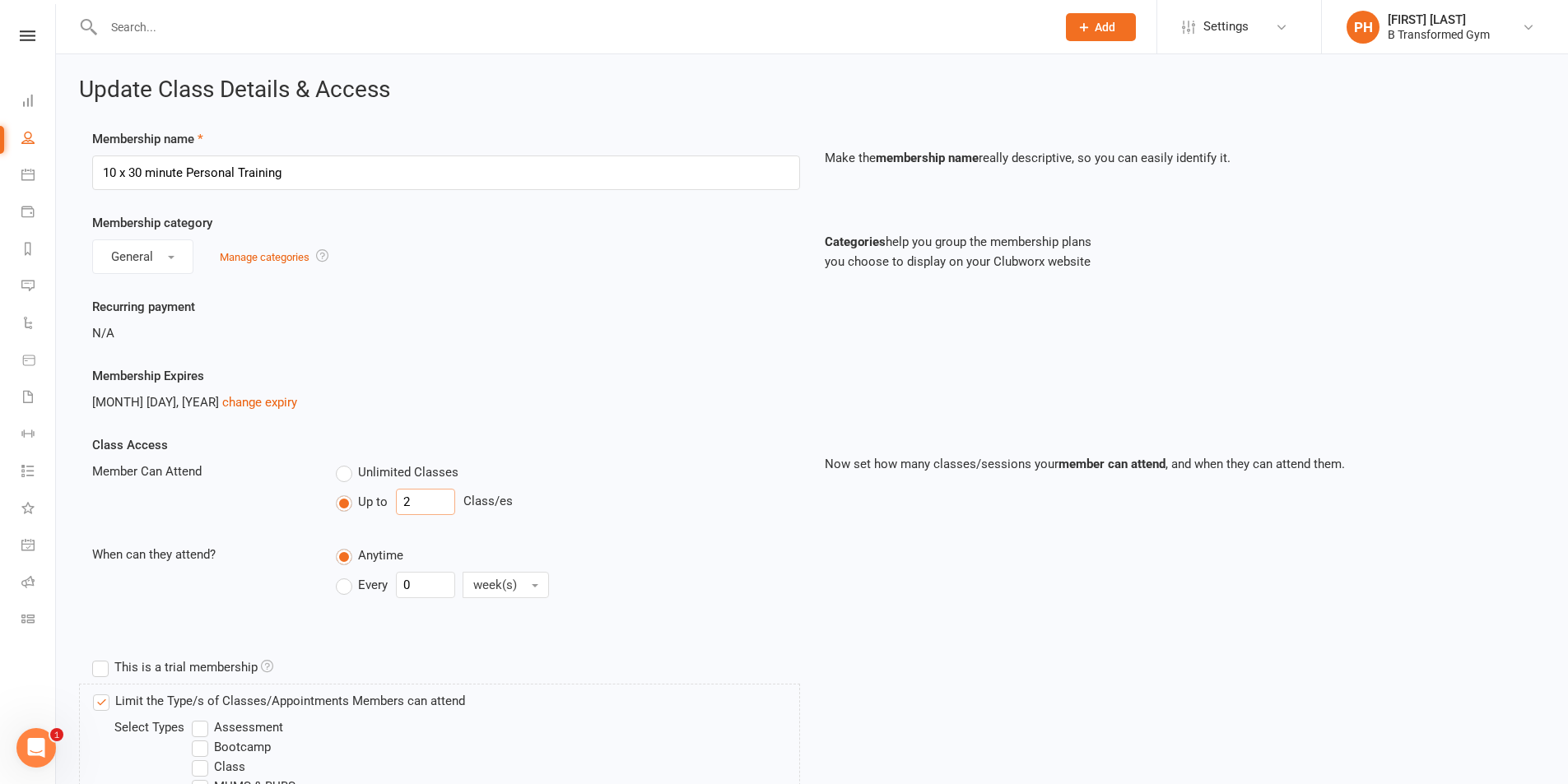 drag, startPoint x: 412, startPoint y: 501, endPoint x: 392, endPoint y: 500, distance: 20.024984 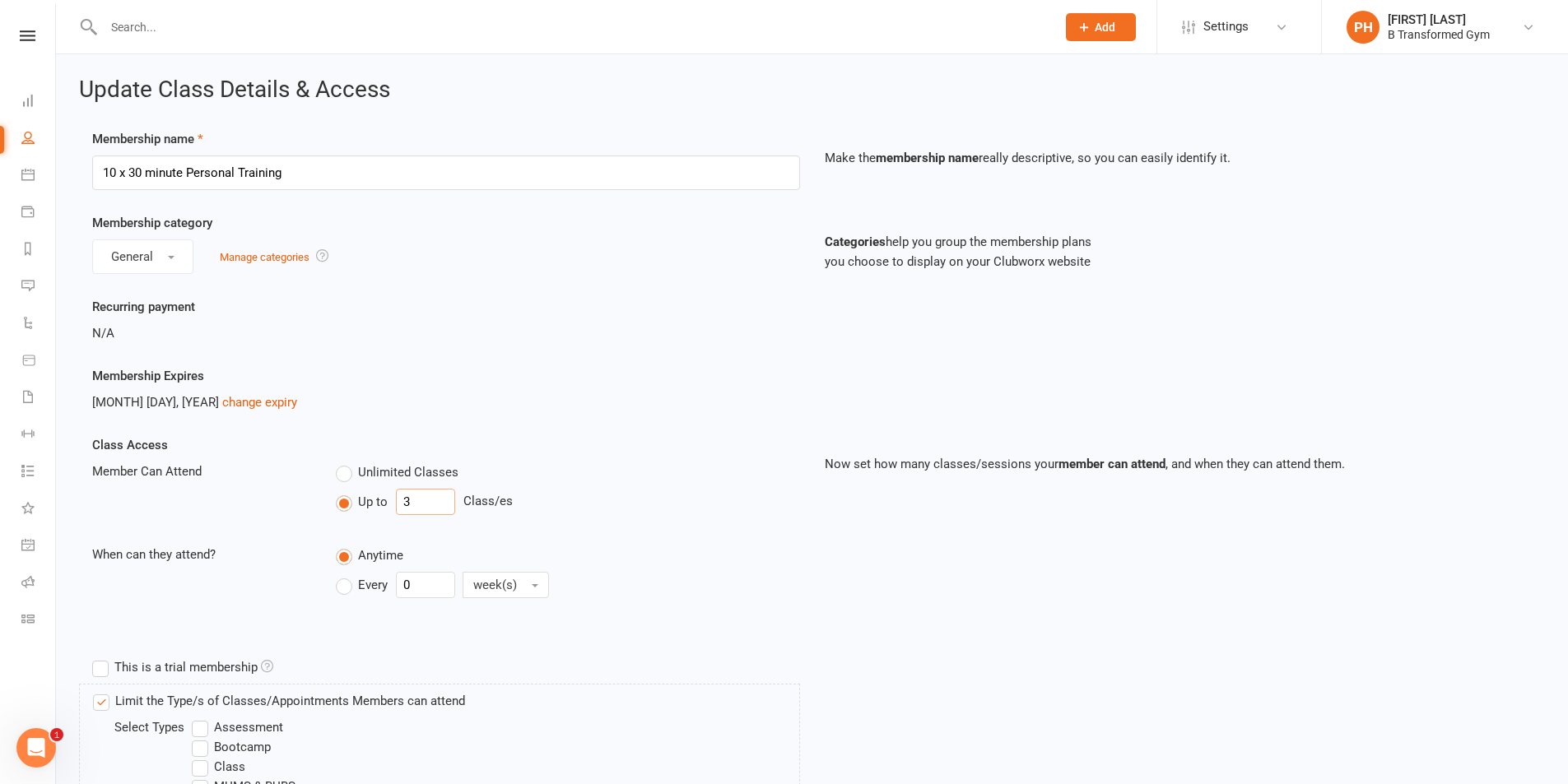 type on "3" 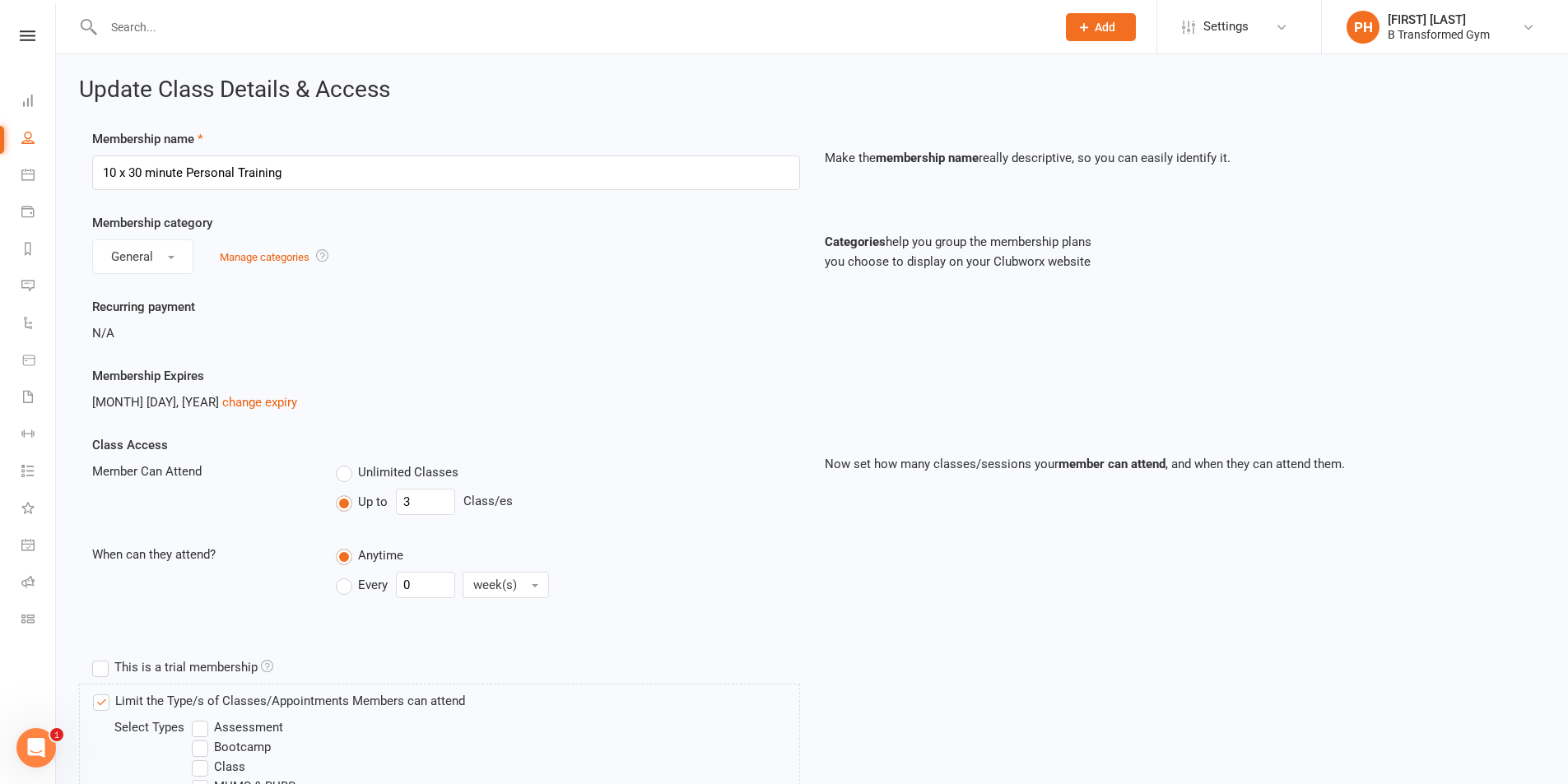 click on "Add" 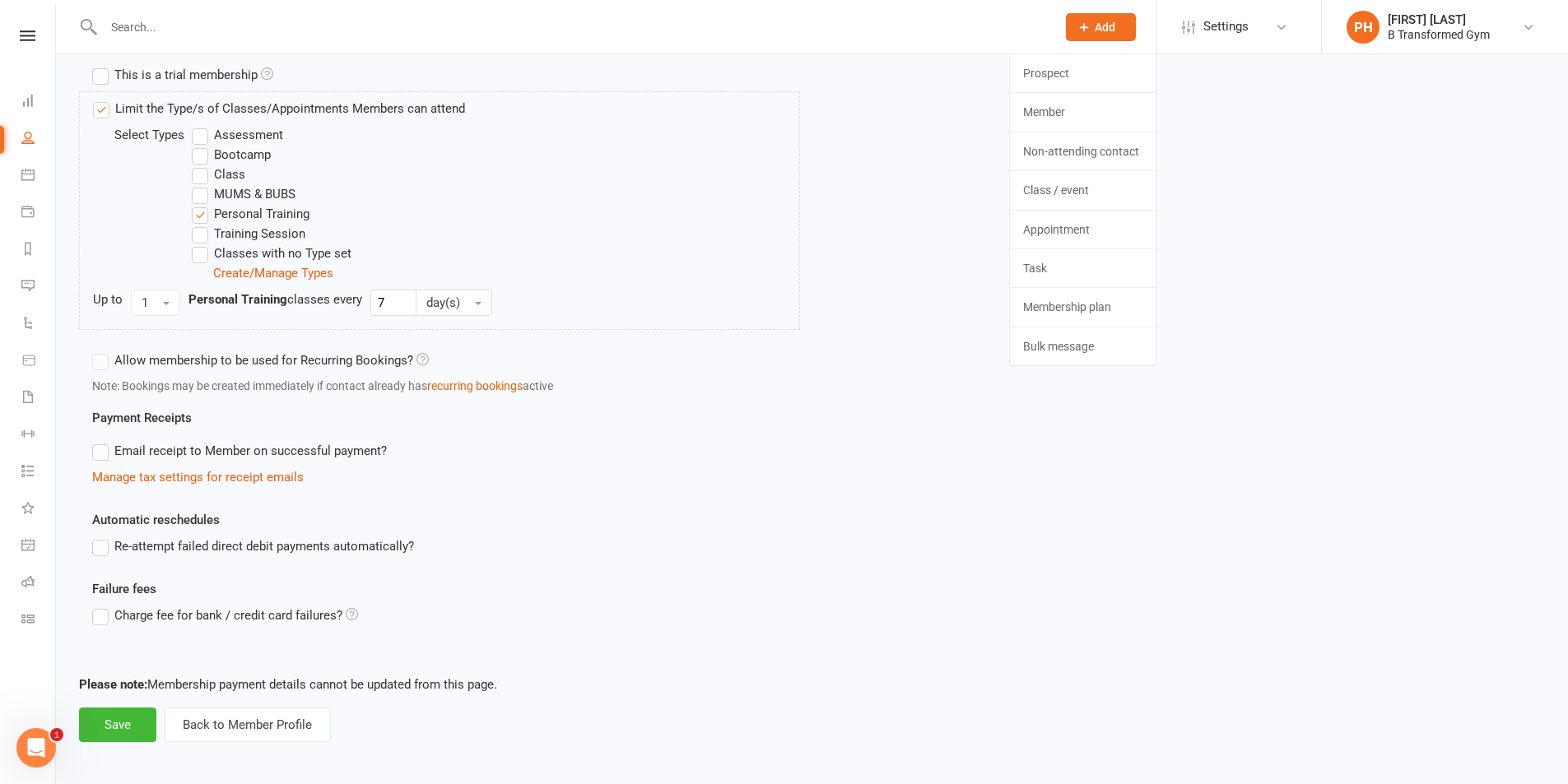scroll, scrollTop: 597, scrollLeft: 0, axis: vertical 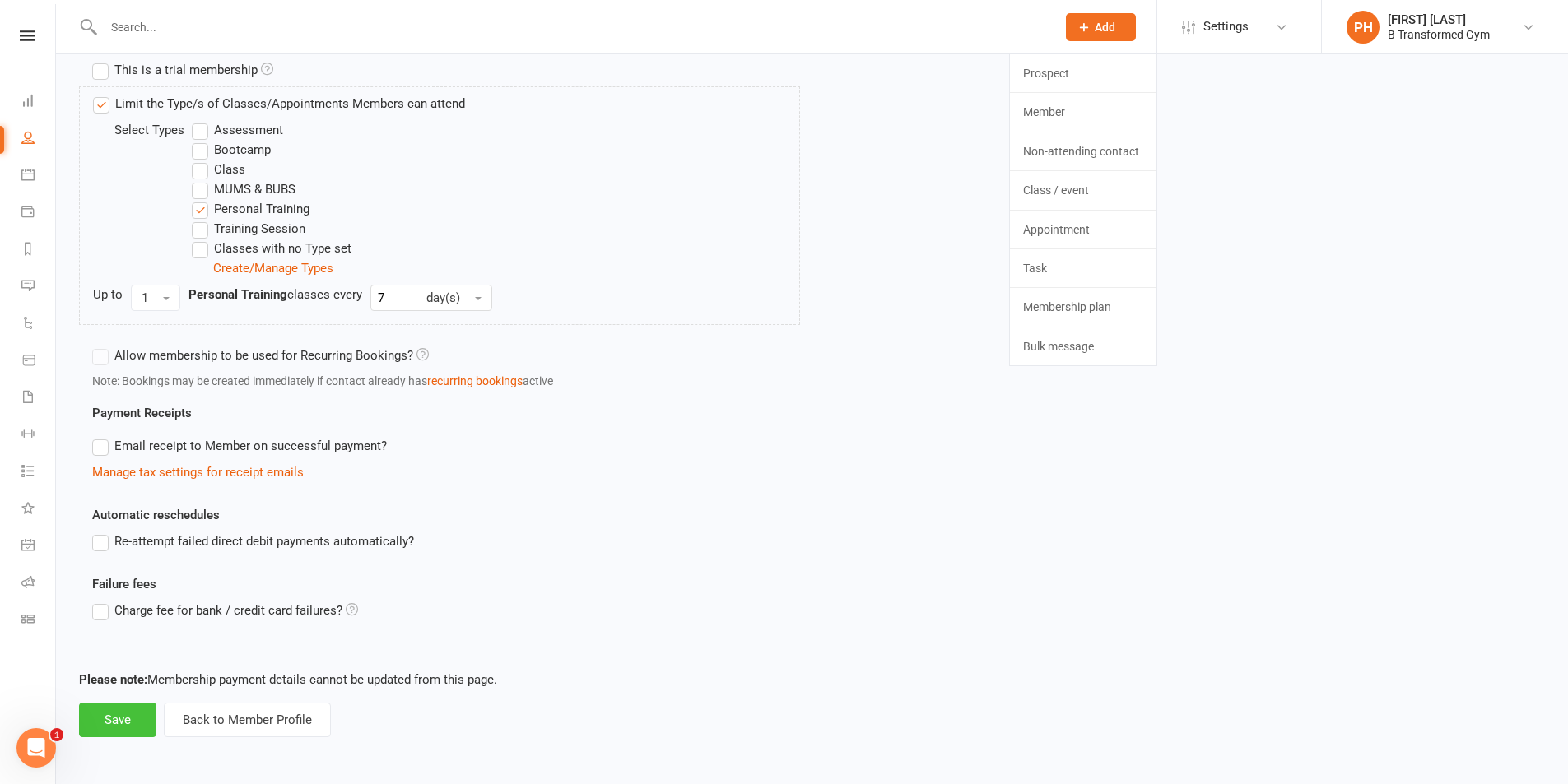 click on "Save" at bounding box center [118, 720] 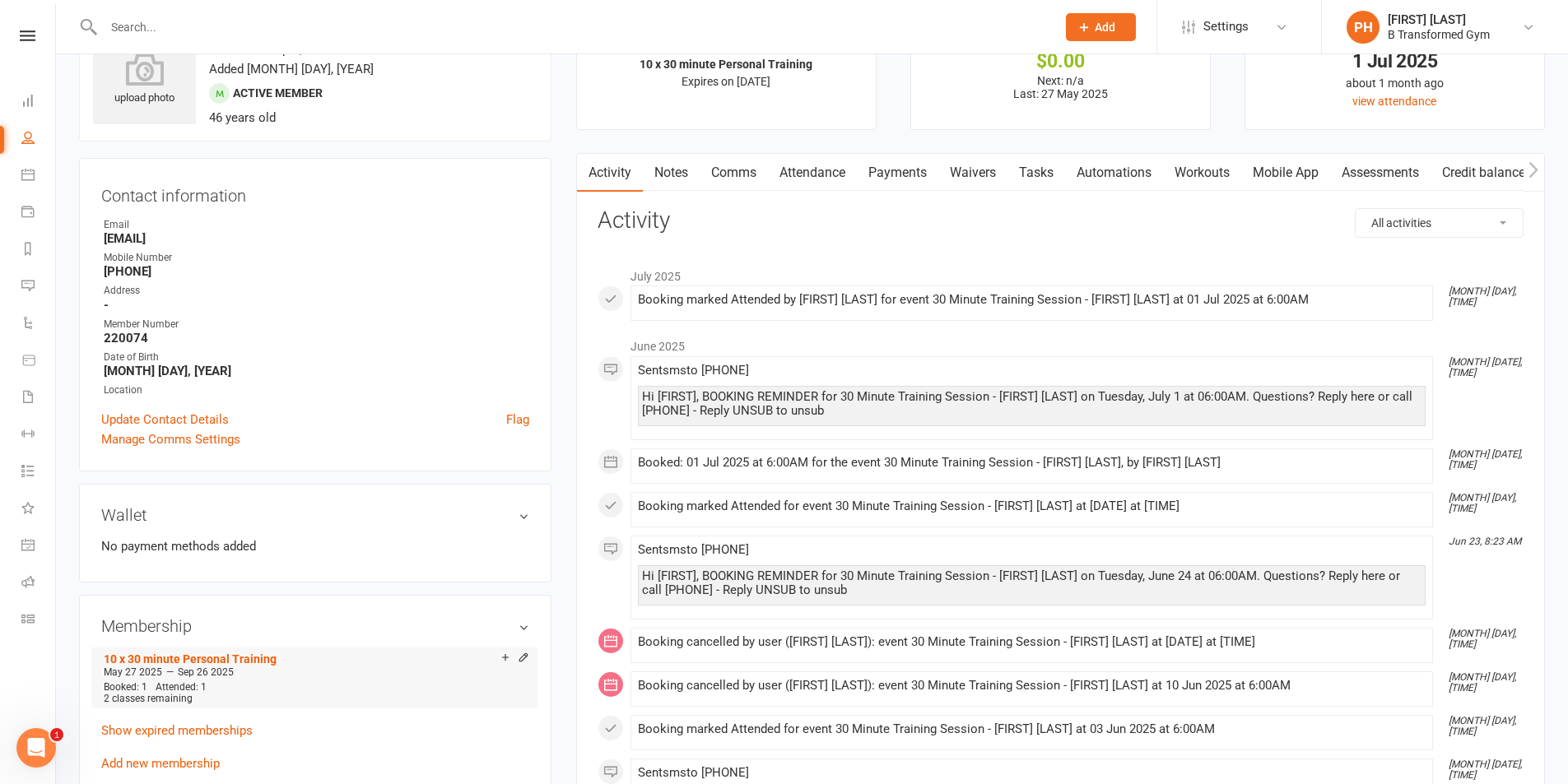 scroll, scrollTop: 0, scrollLeft: 0, axis: both 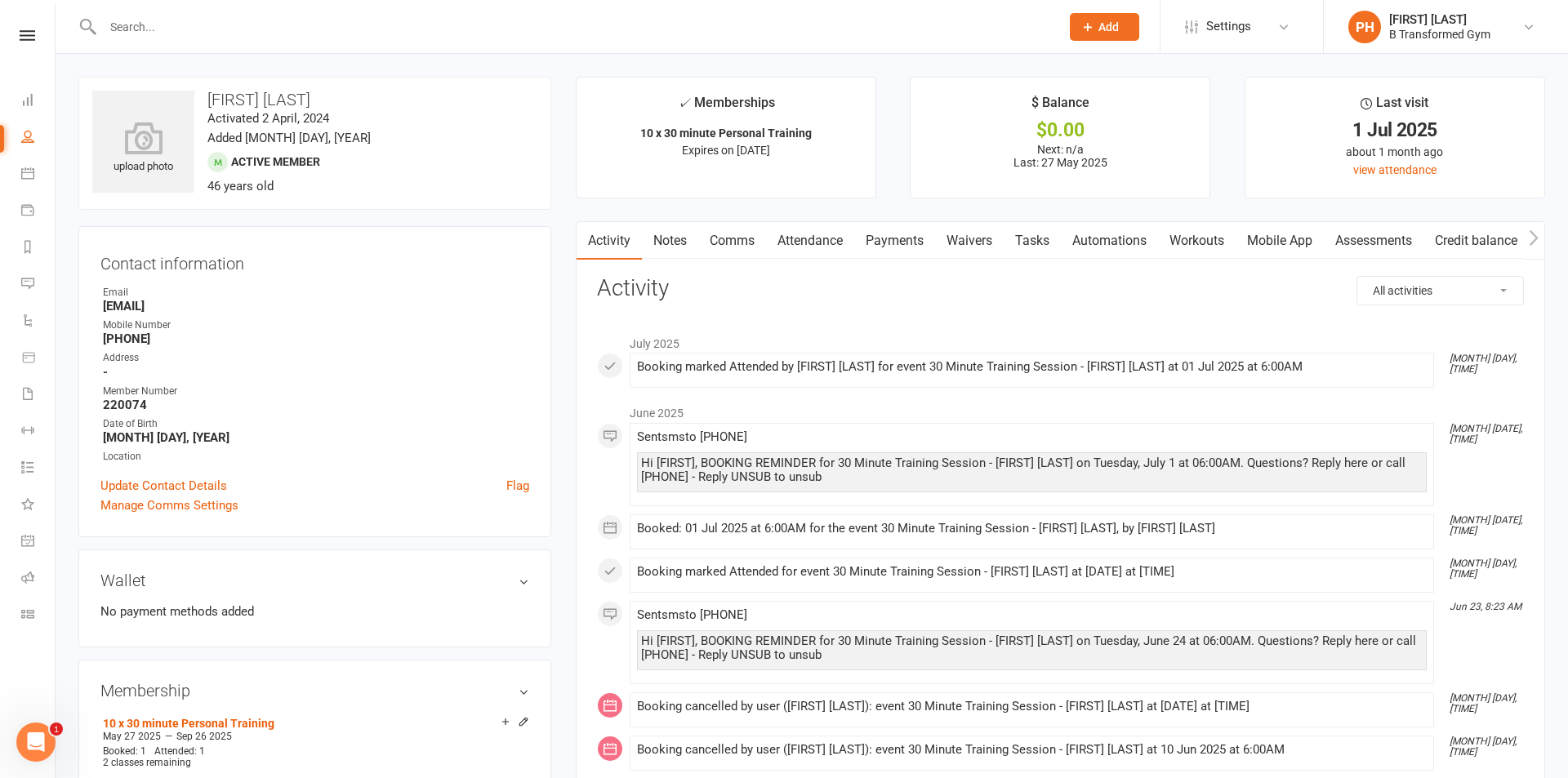 select on "50" 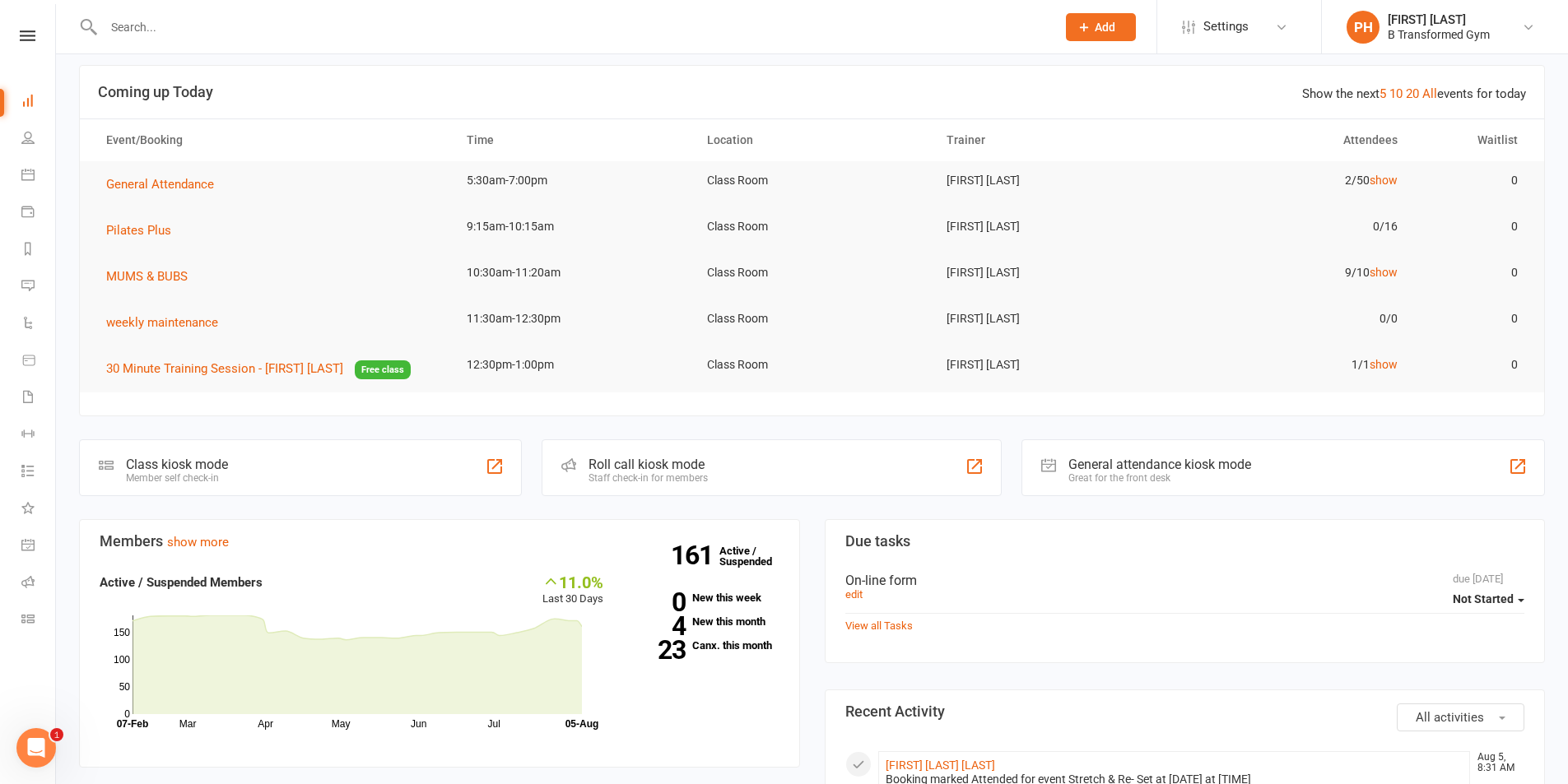 scroll, scrollTop: 0, scrollLeft: 0, axis: both 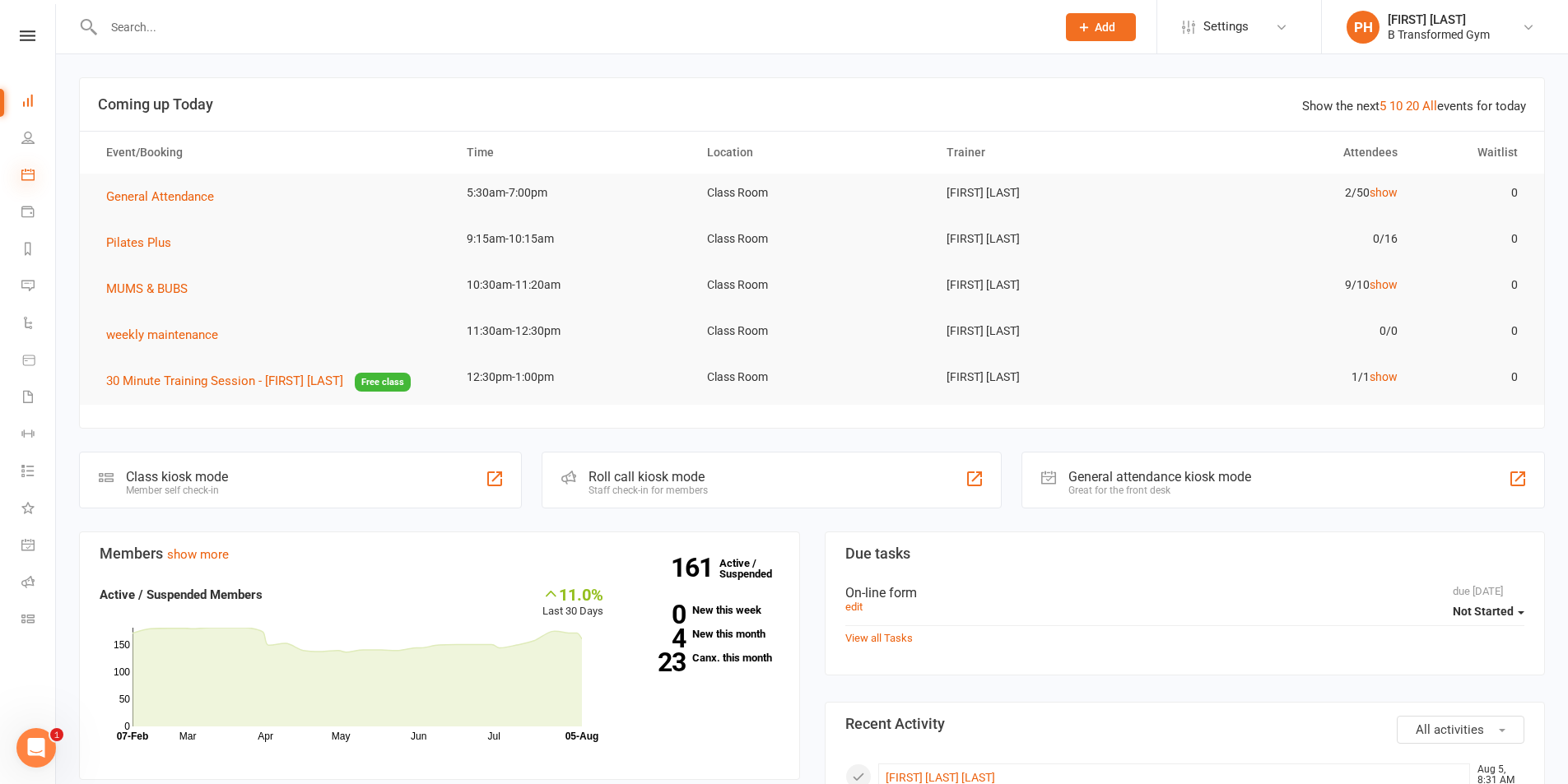 click at bounding box center (28, 174) 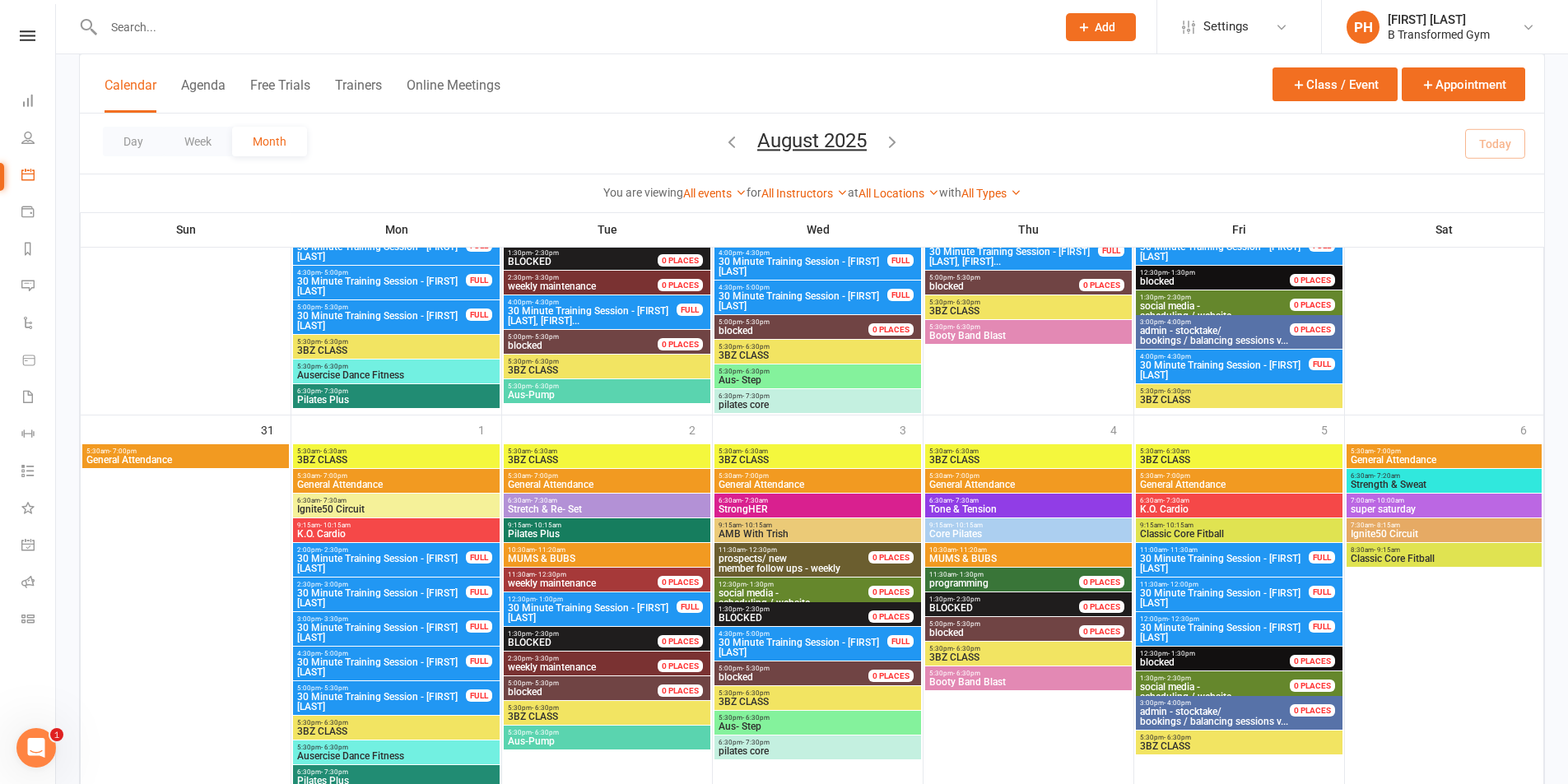 scroll, scrollTop: 2085, scrollLeft: 0, axis: vertical 